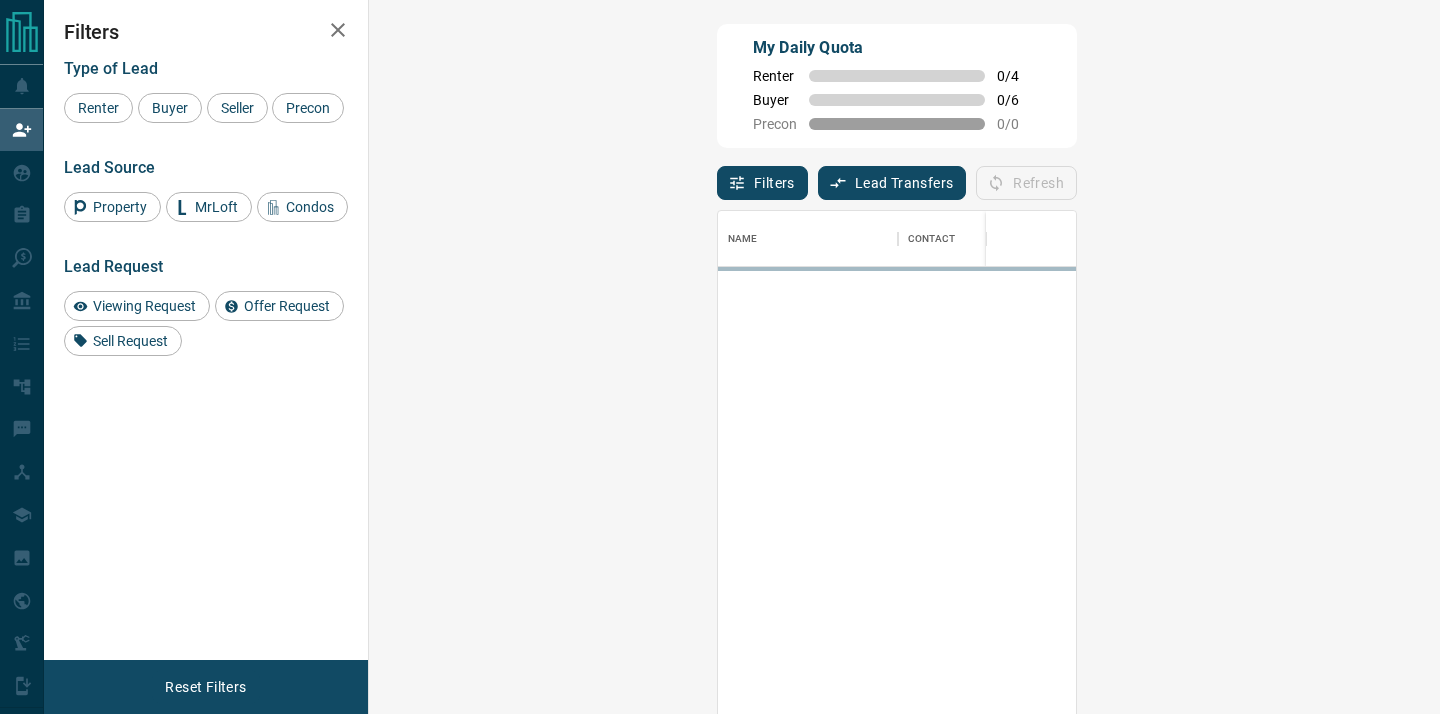 scroll, scrollTop: 0, scrollLeft: 0, axis: both 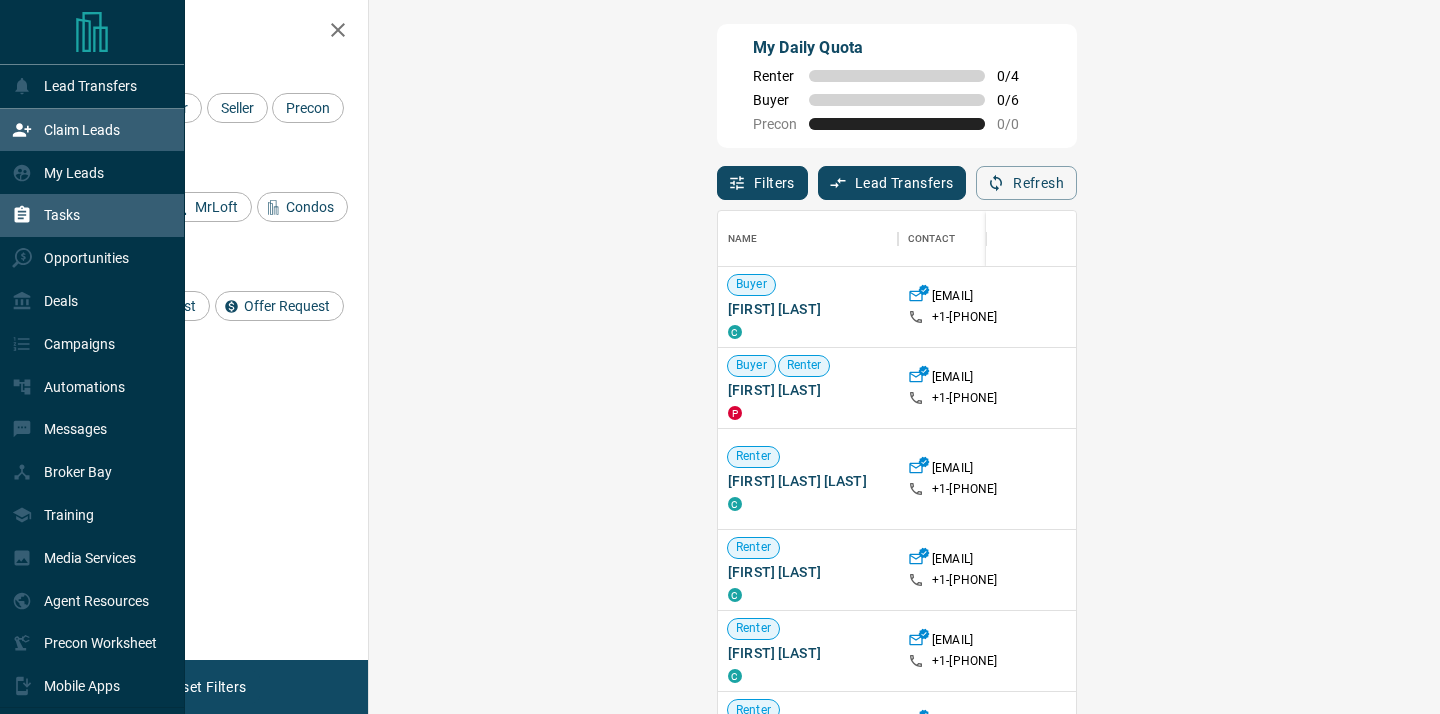click on "Tasks" at bounding box center [46, 215] 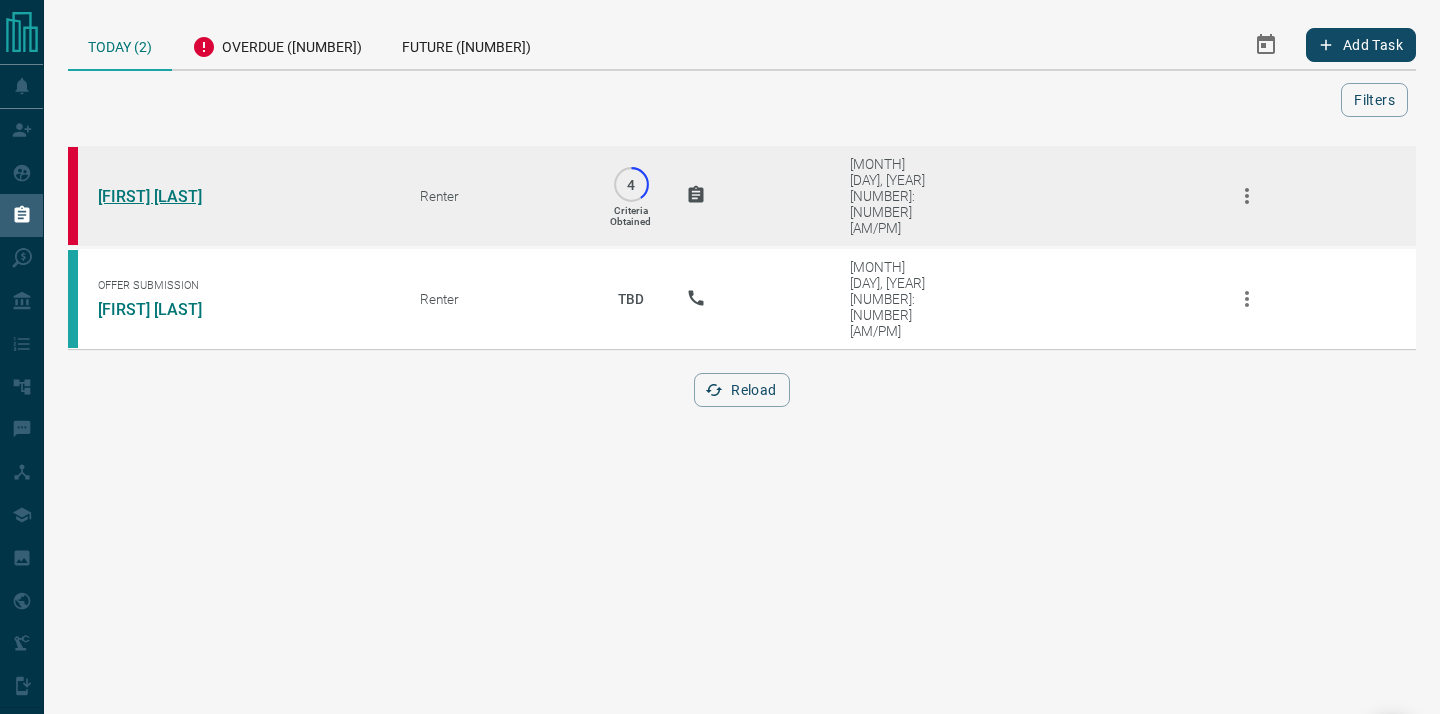 click on "[FIRST] [LAST]" at bounding box center (173, 196) 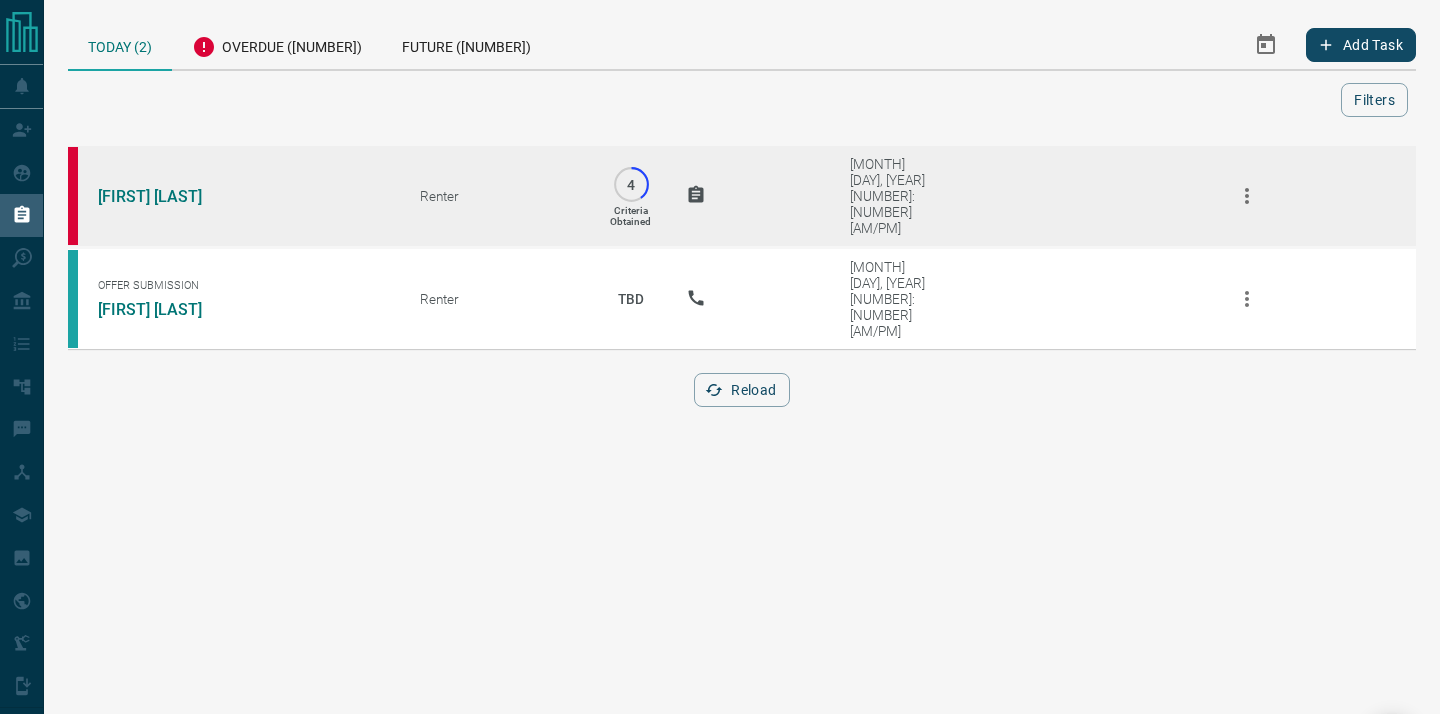 click 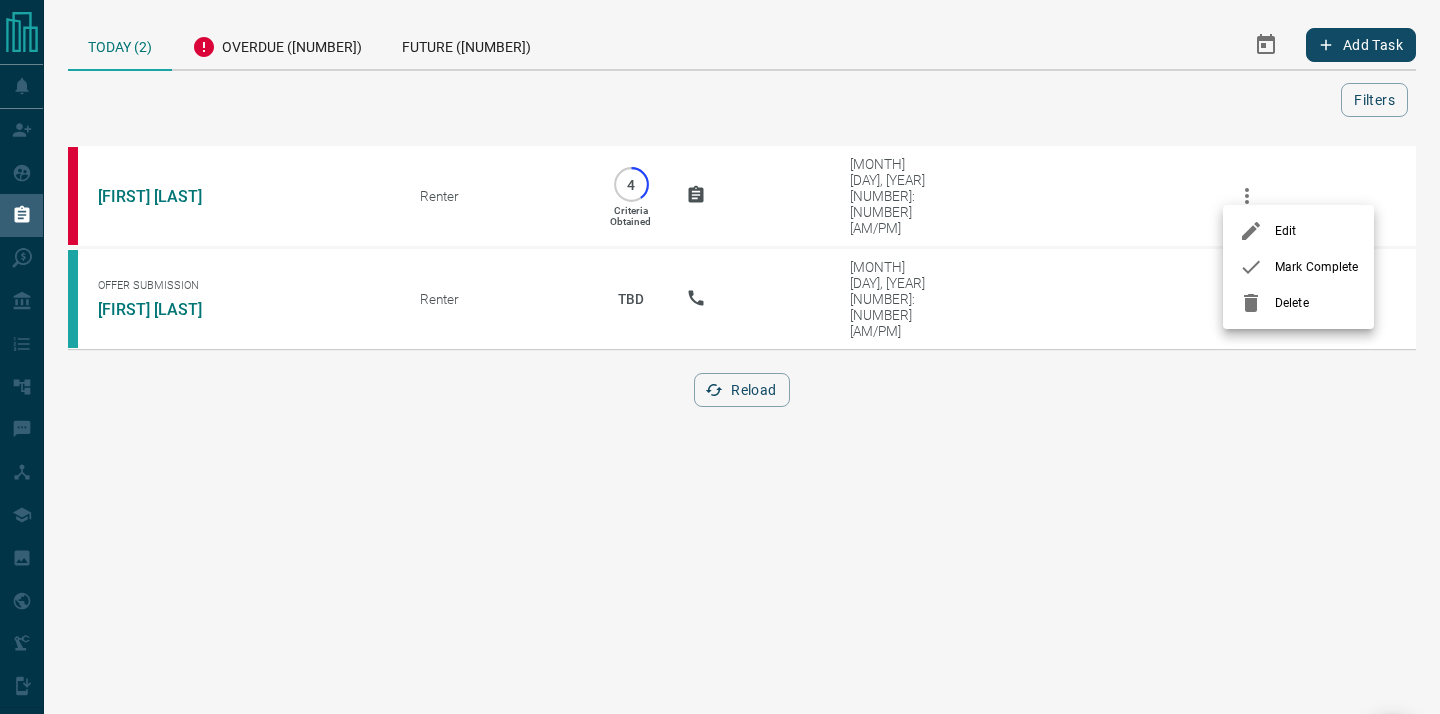 click on "Delete" at bounding box center (1316, 303) 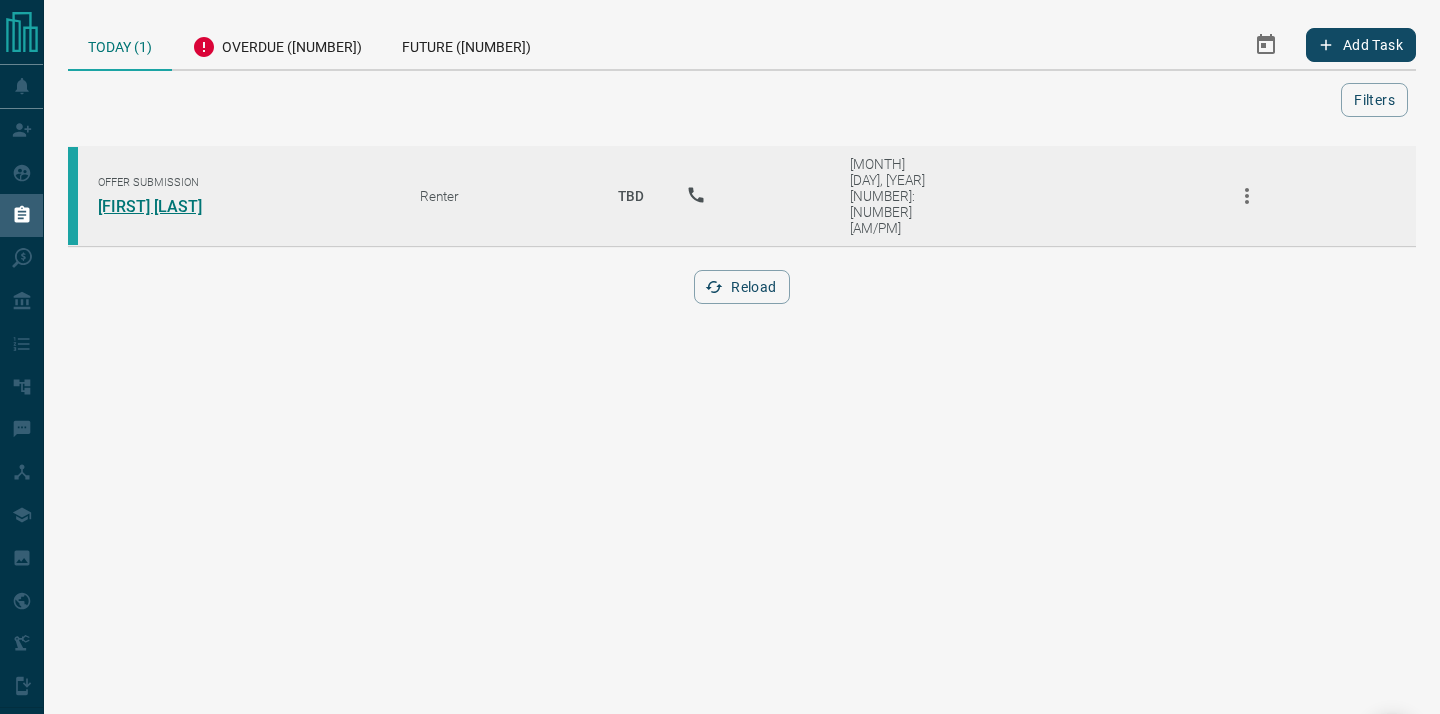 click on "[FIRST] [LAST]" at bounding box center [173, 206] 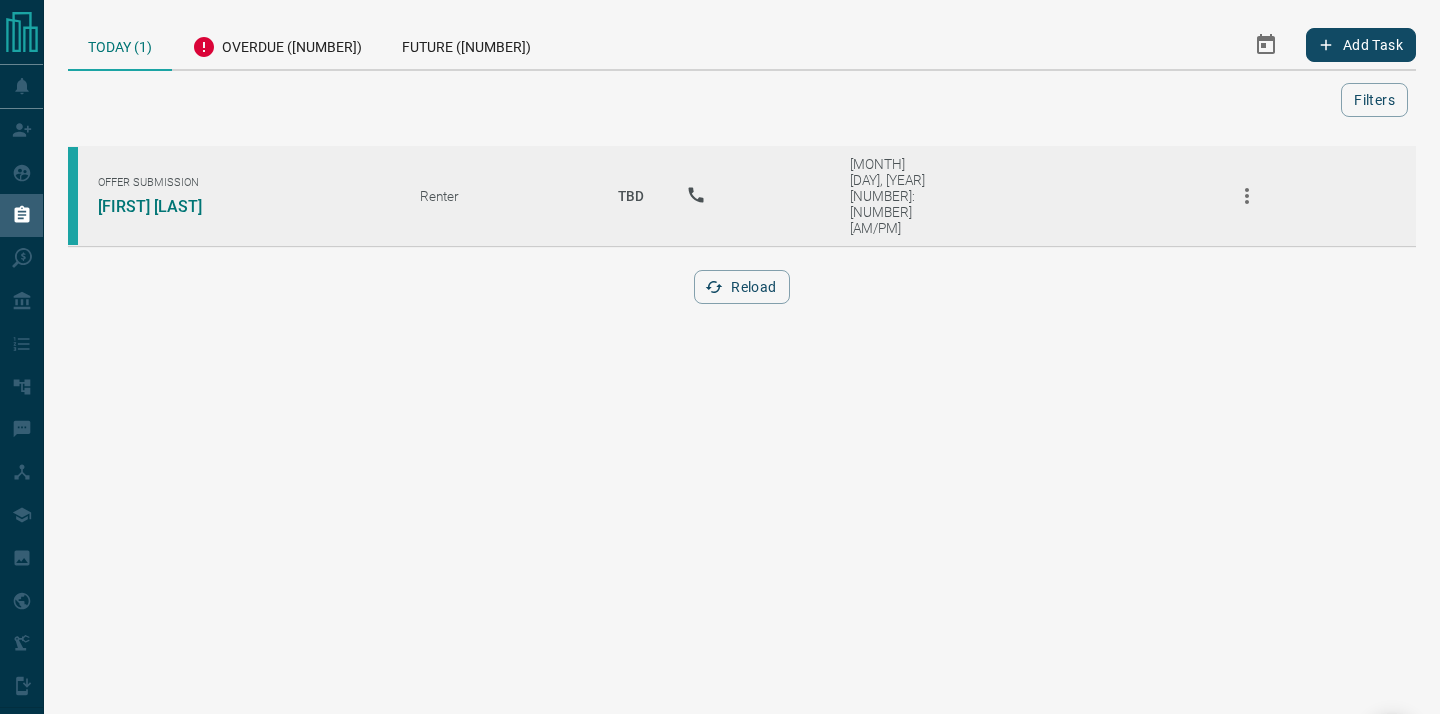 click 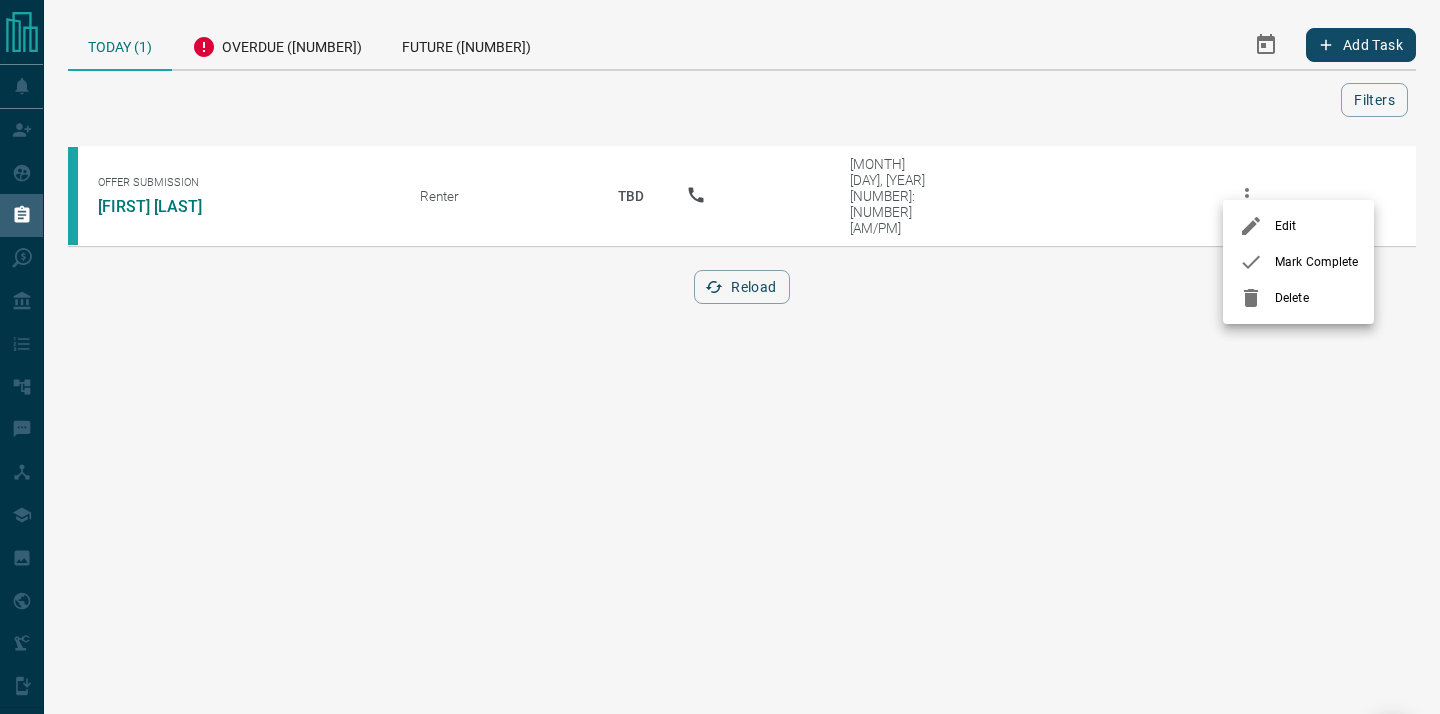 click on "Delete" at bounding box center [1316, 298] 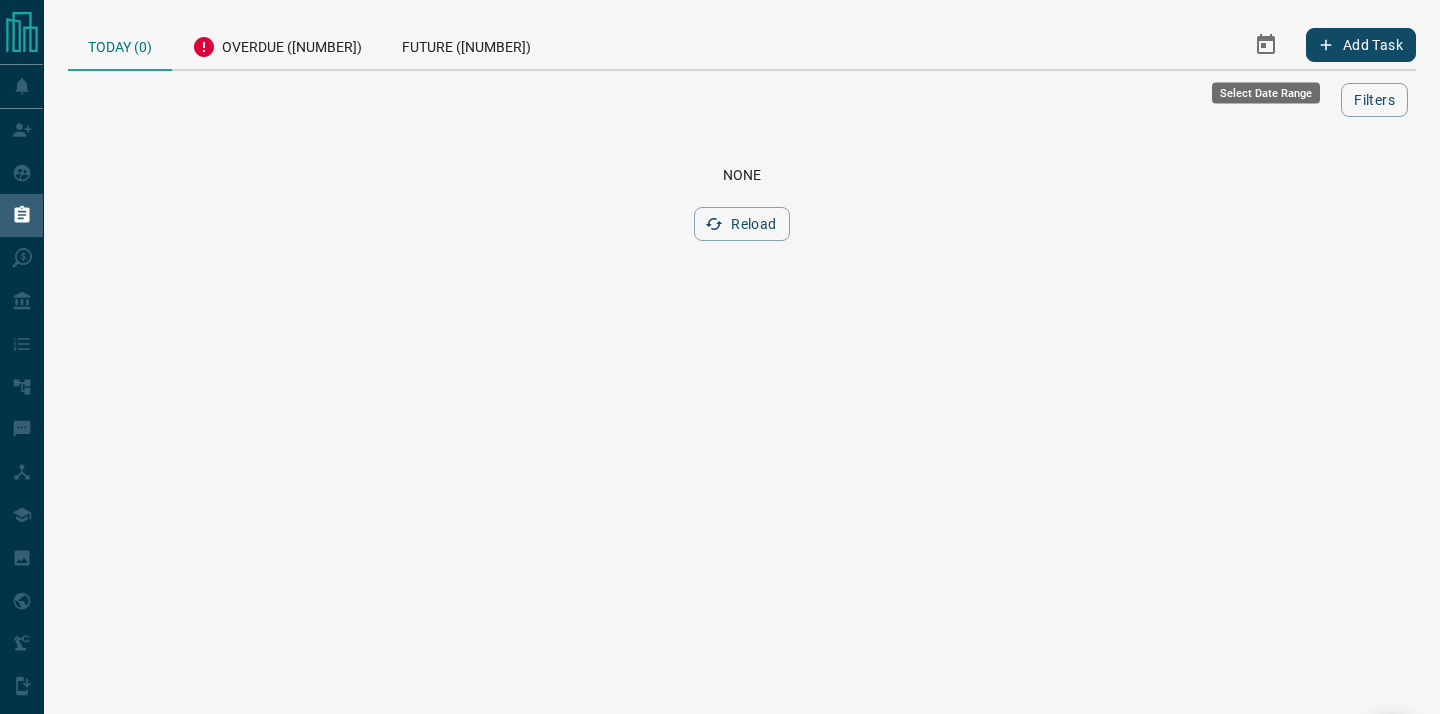 click 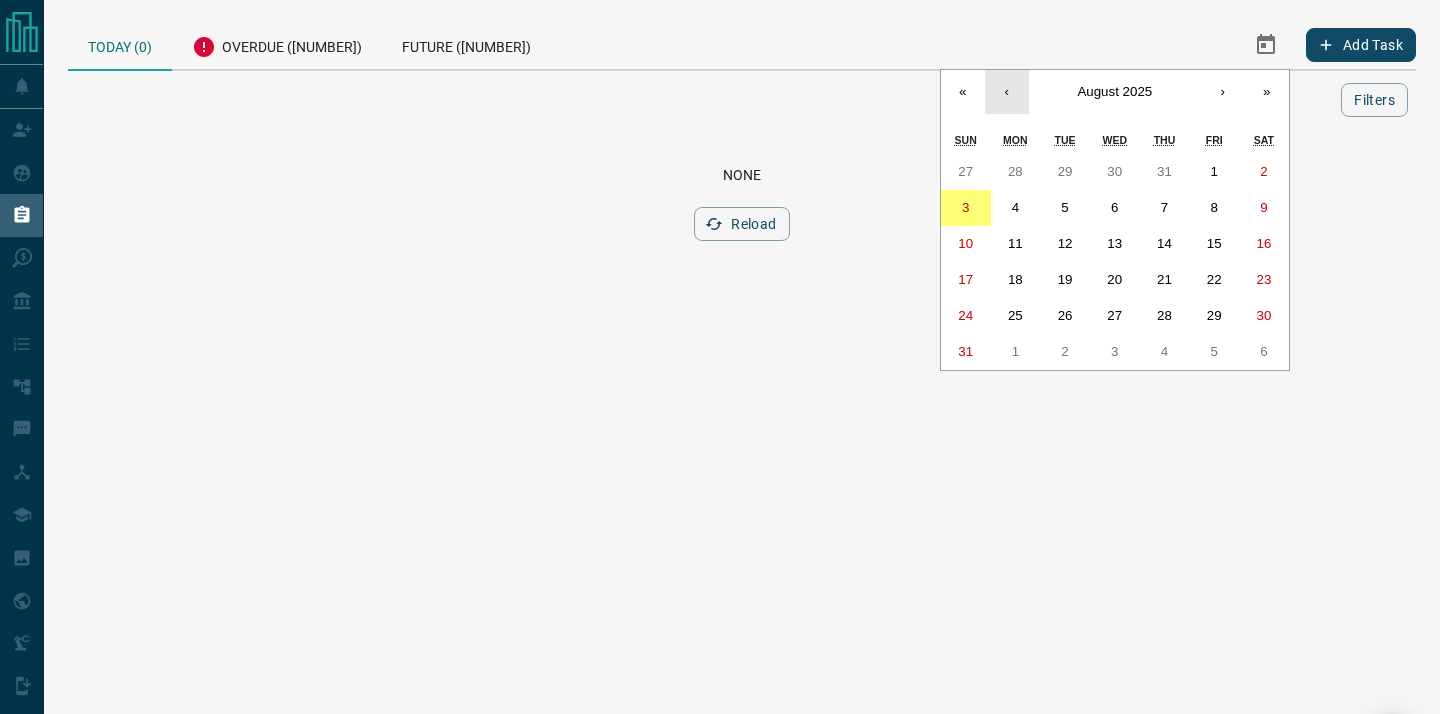 click on "‹" at bounding box center [1007, 92] 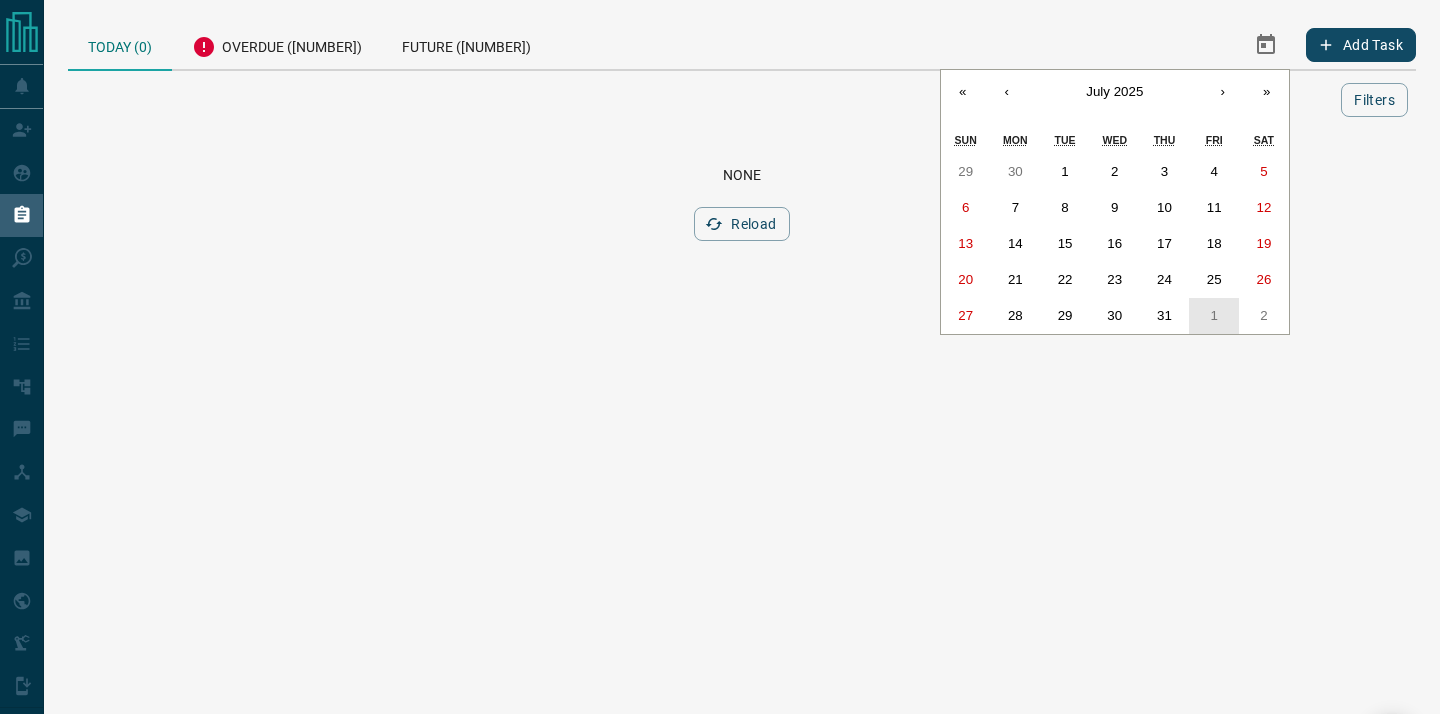 click on "1" at bounding box center (1214, 316) 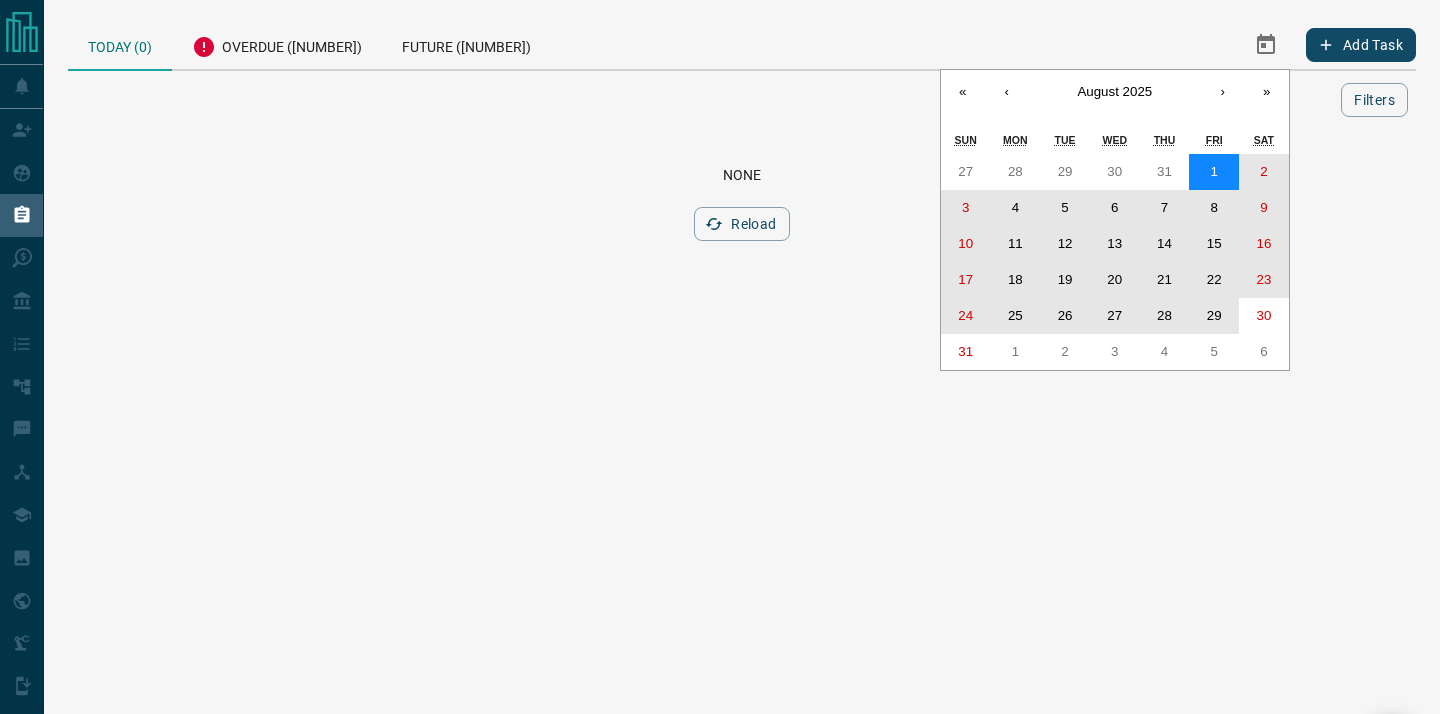 click on "29" at bounding box center (1214, 315) 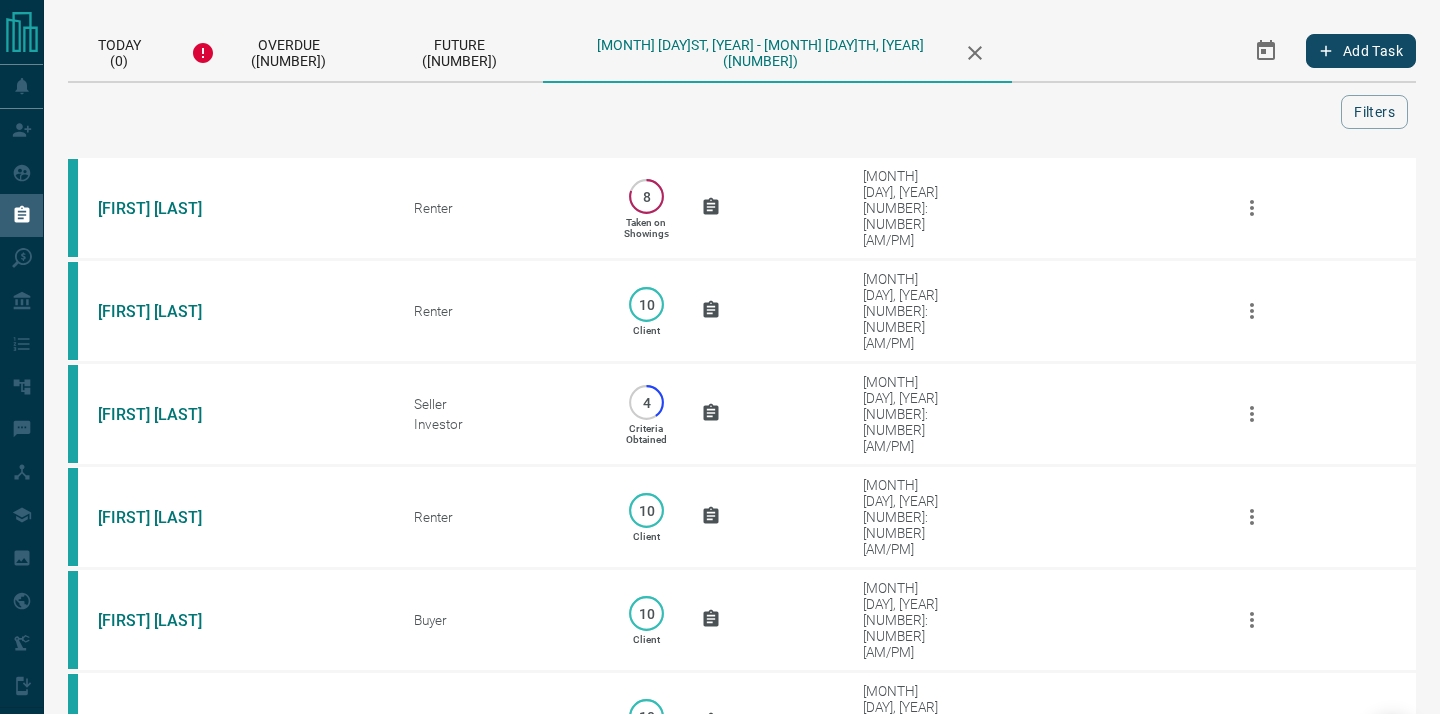 click 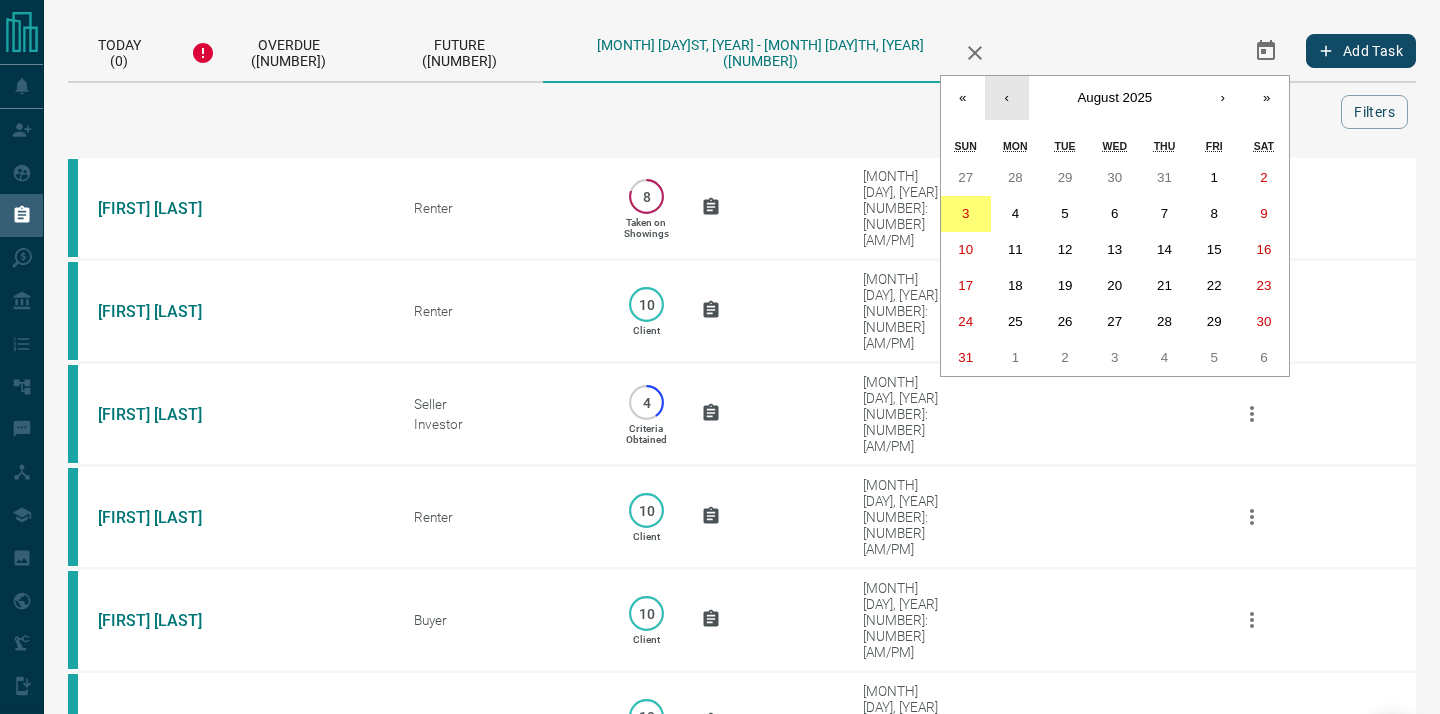 click on "‹" at bounding box center (1007, 98) 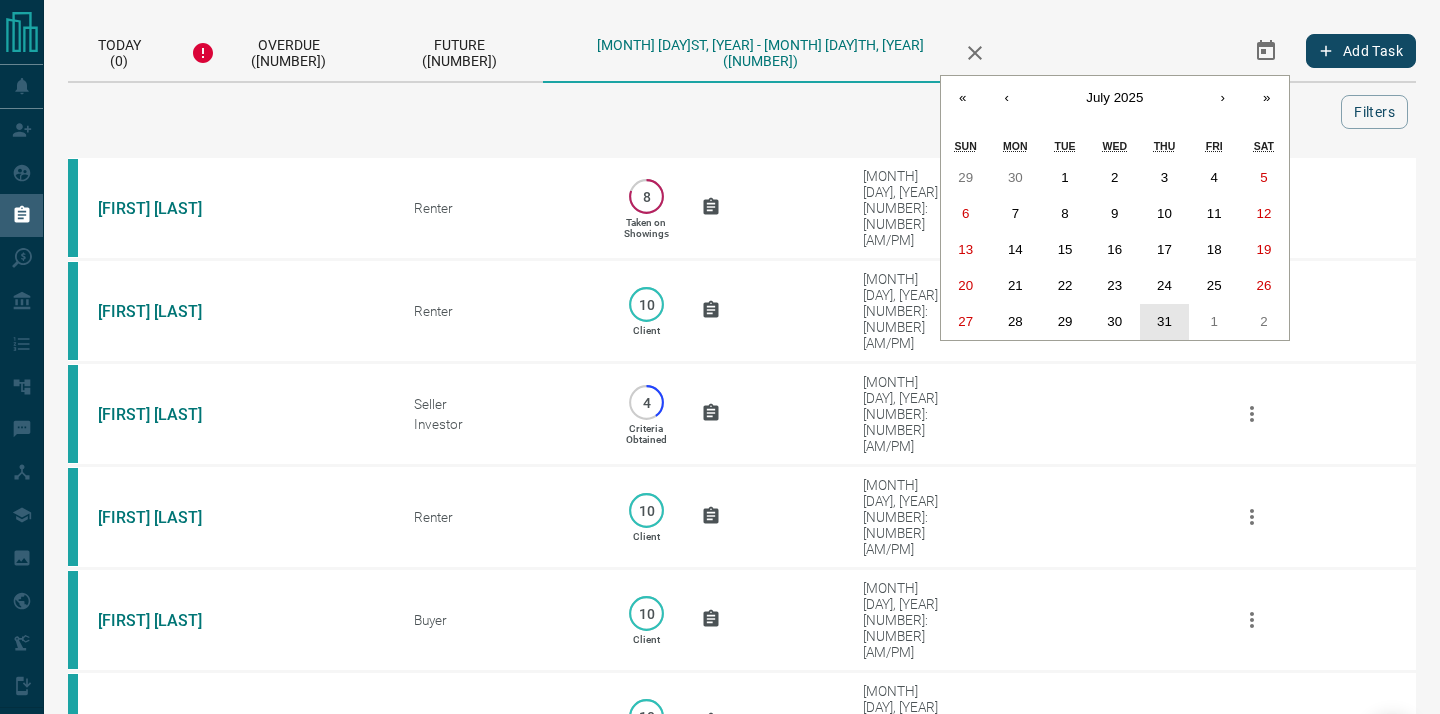 click on "31" at bounding box center [1164, 321] 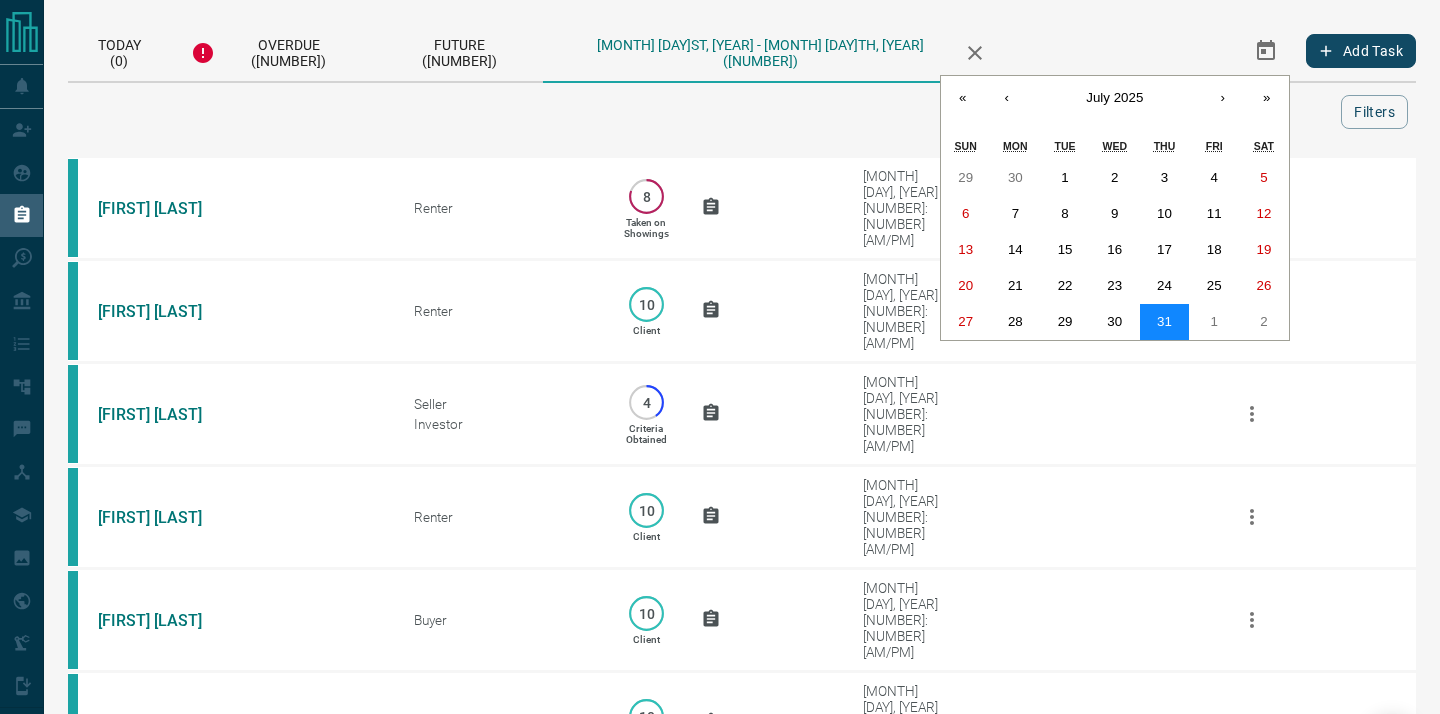click on "31" at bounding box center (1164, 321) 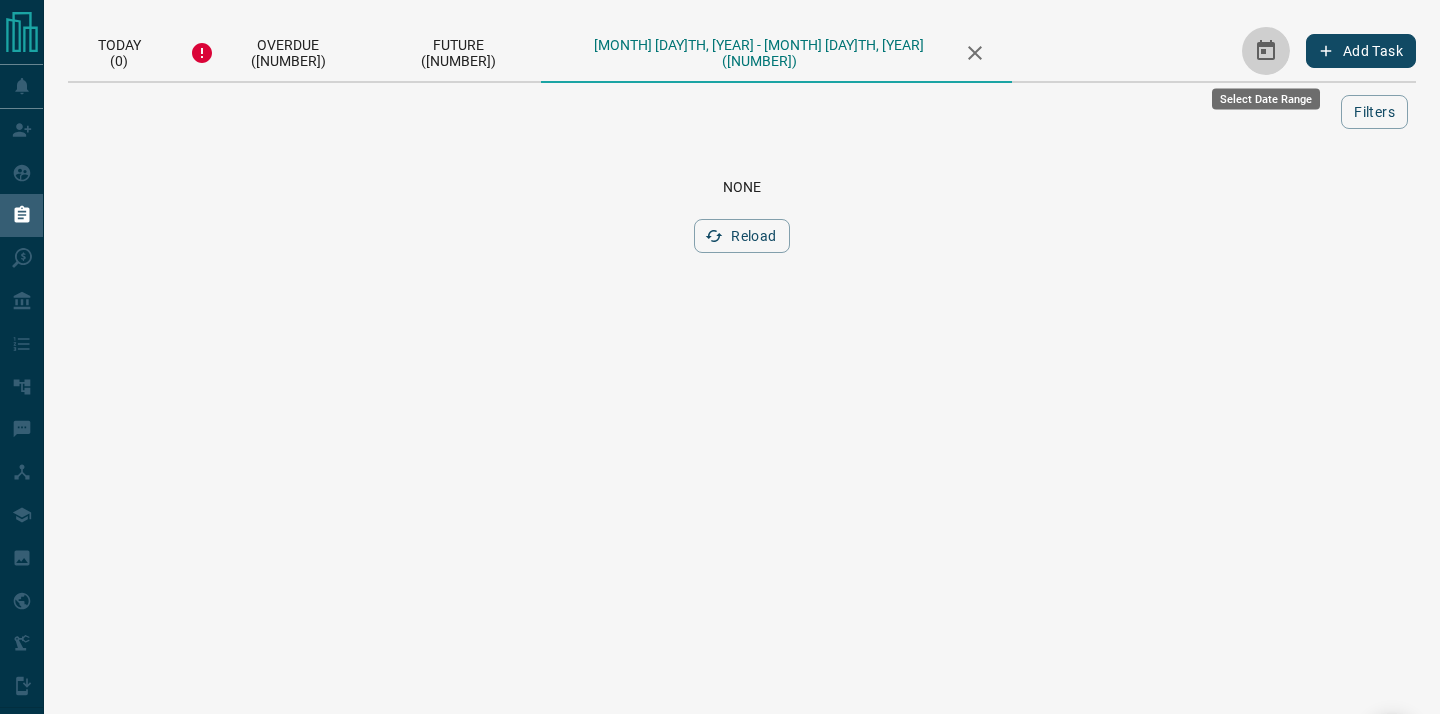 click 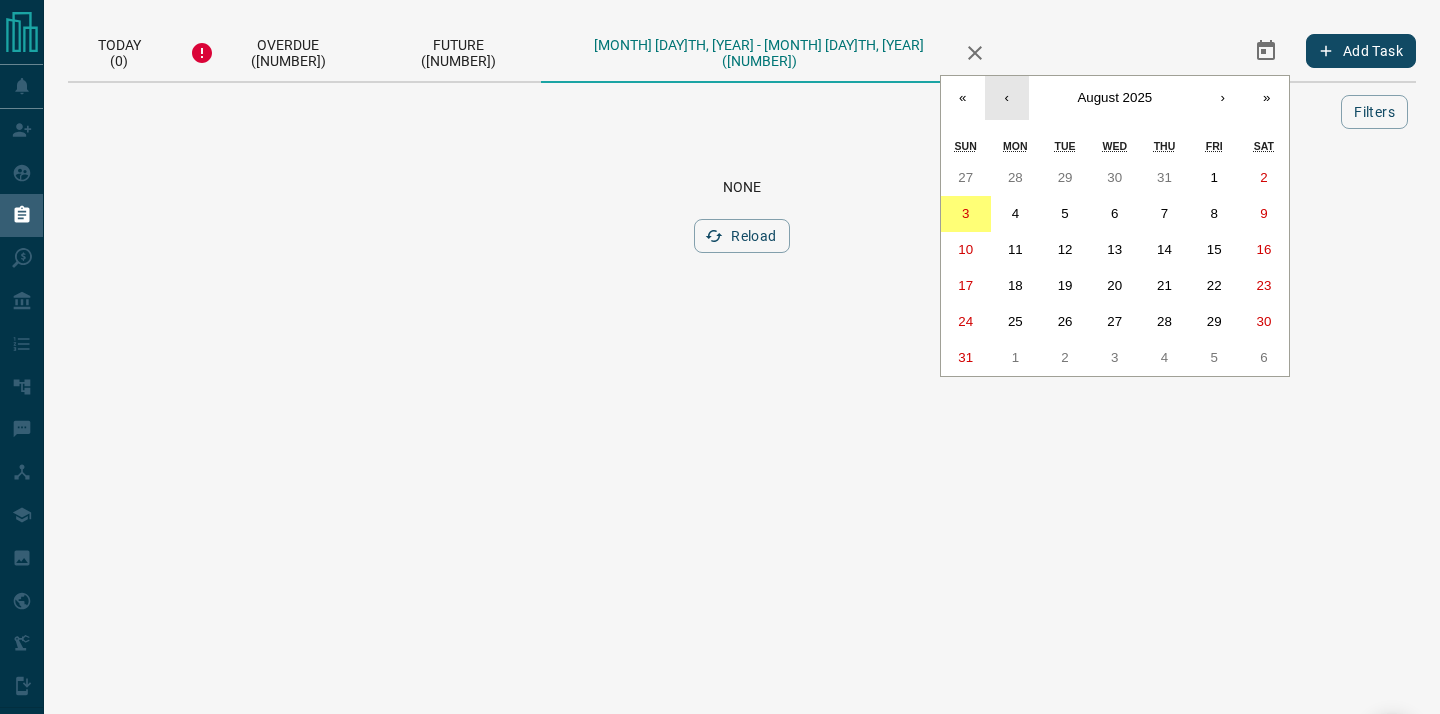 click on "‹" at bounding box center (1007, 98) 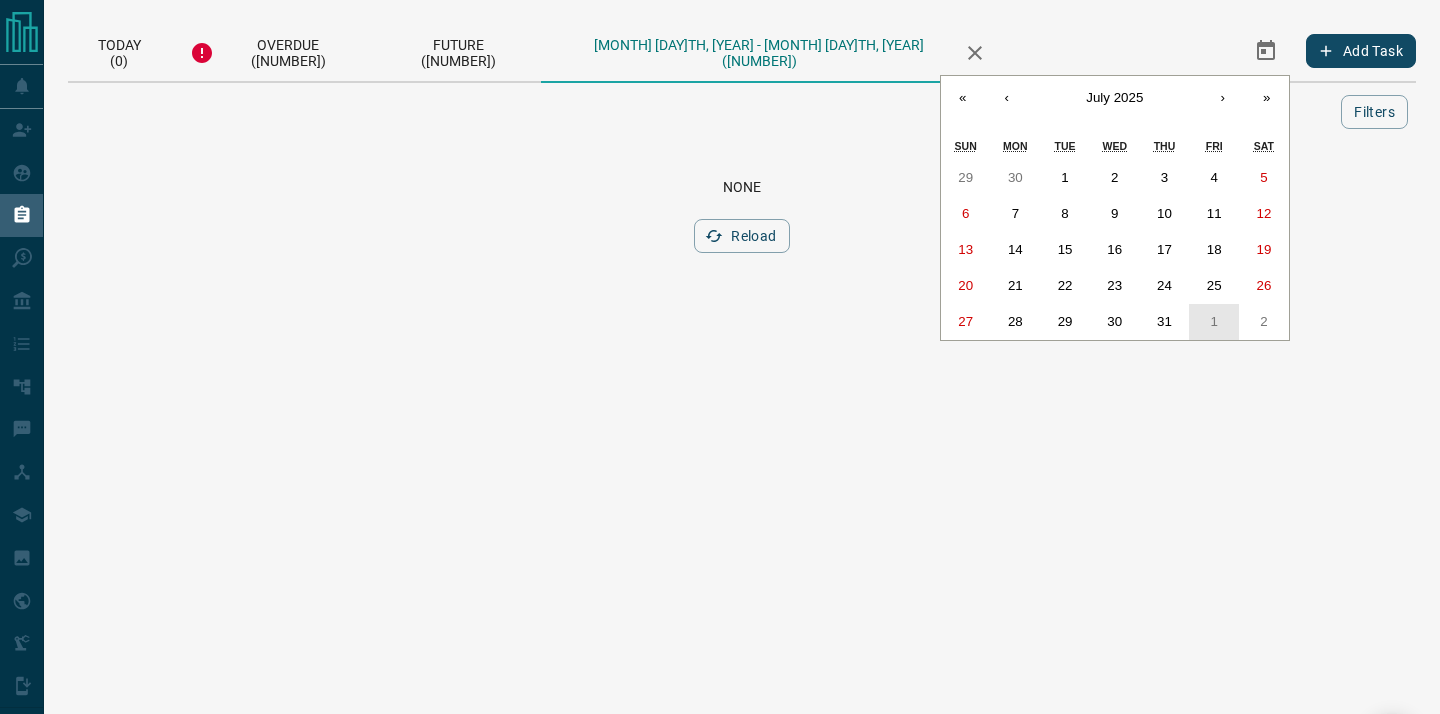 click on "1" at bounding box center [1214, 322] 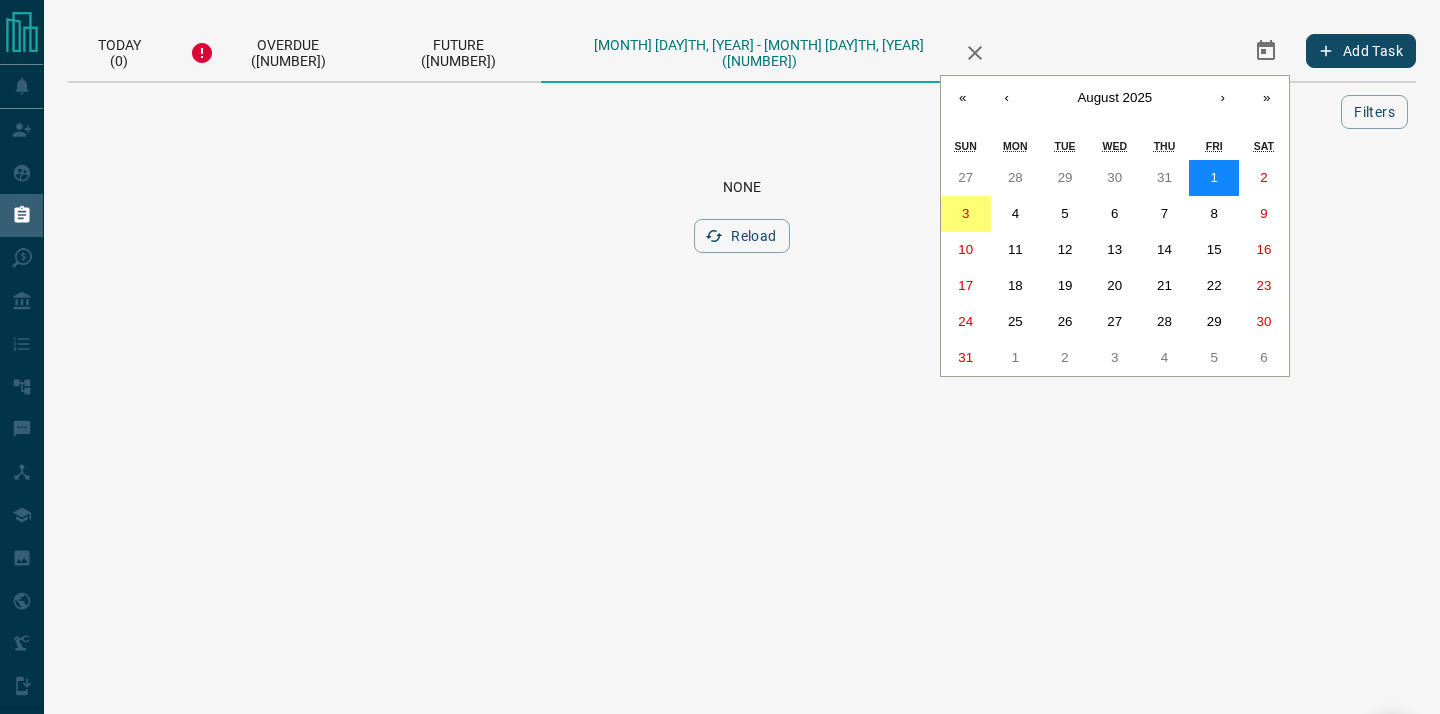 click on "1" at bounding box center (1213, 177) 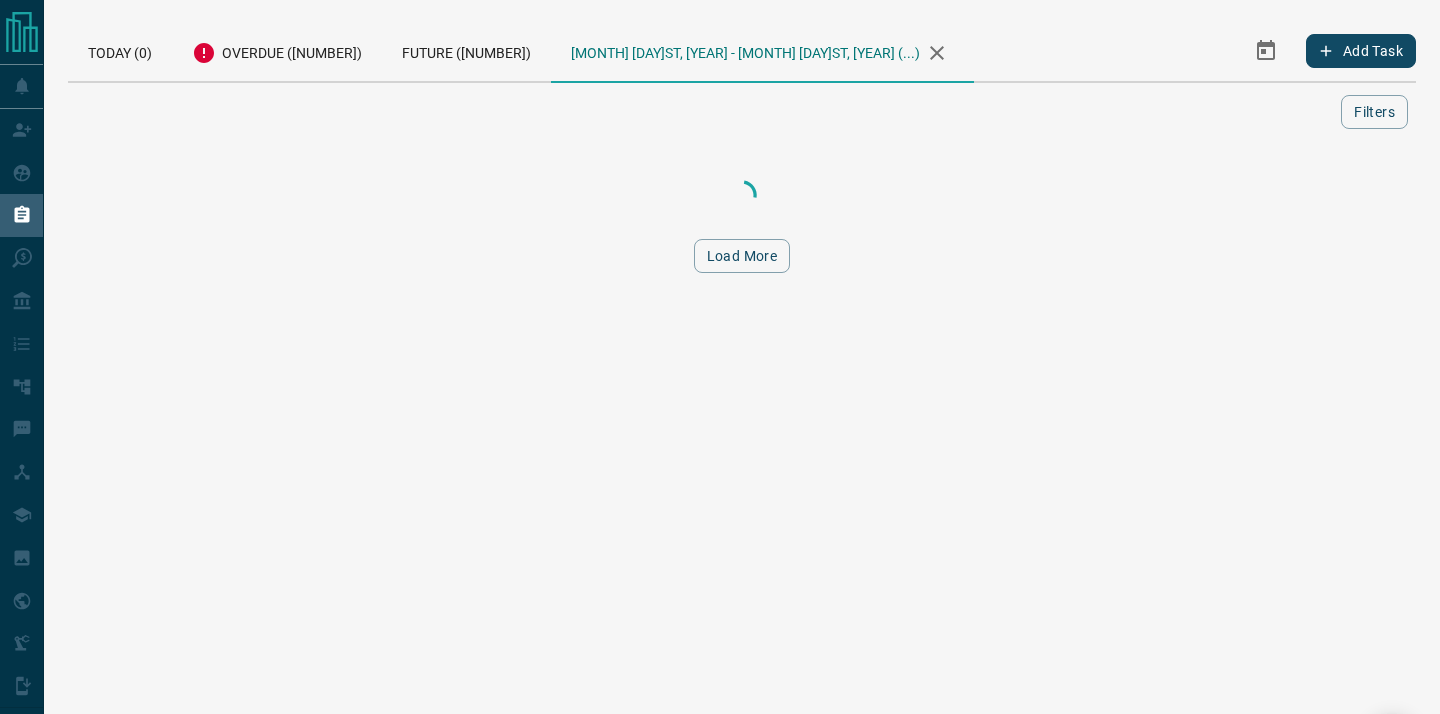 click on "Load More" at bounding box center [742, 226] 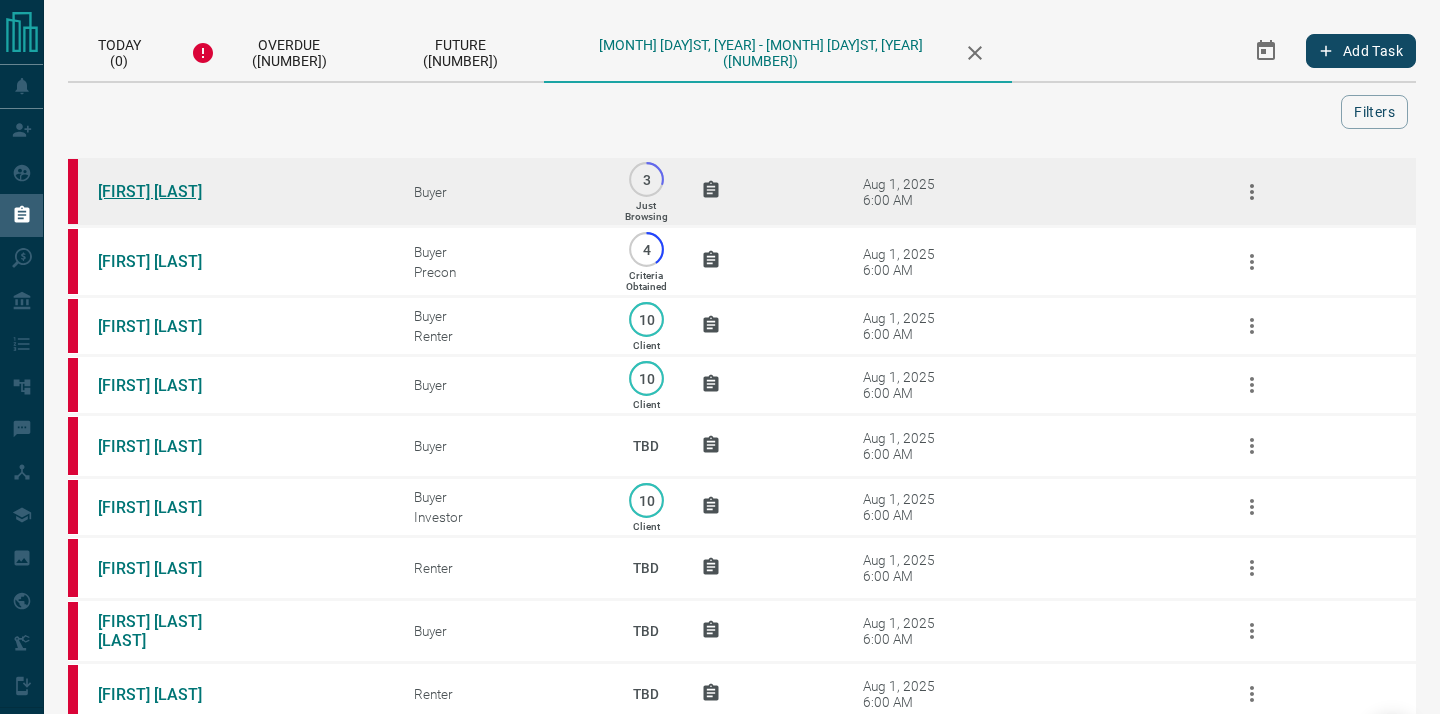 click on "[FIRST] [LAST]" at bounding box center (173, 191) 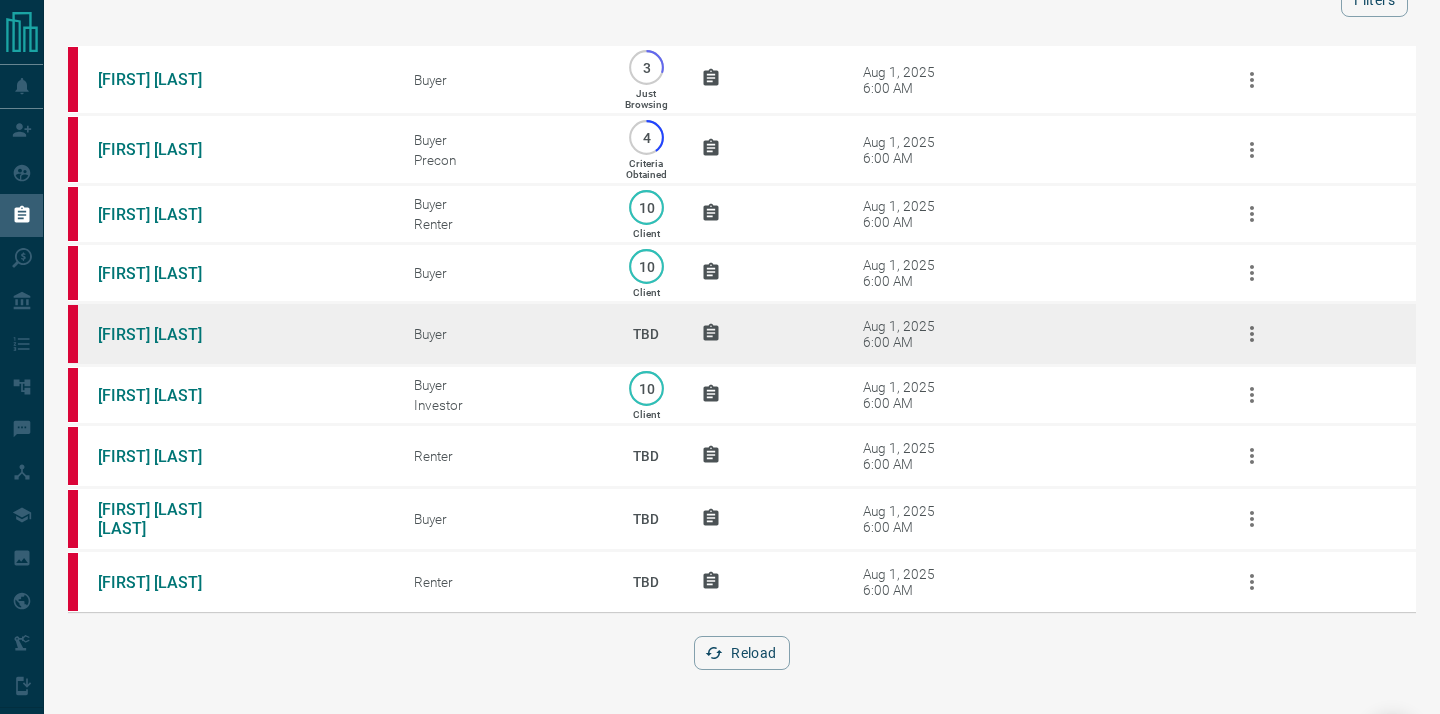 scroll, scrollTop: 0, scrollLeft: 0, axis: both 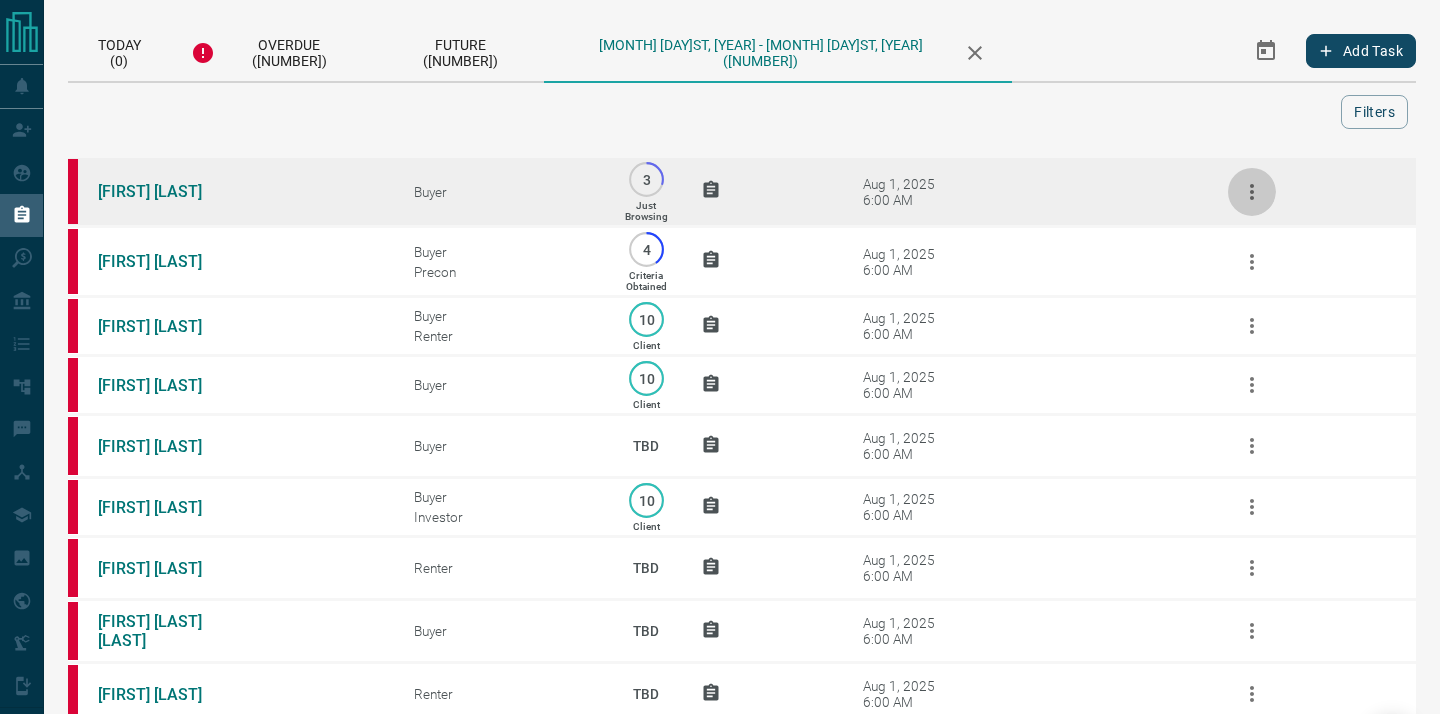 click 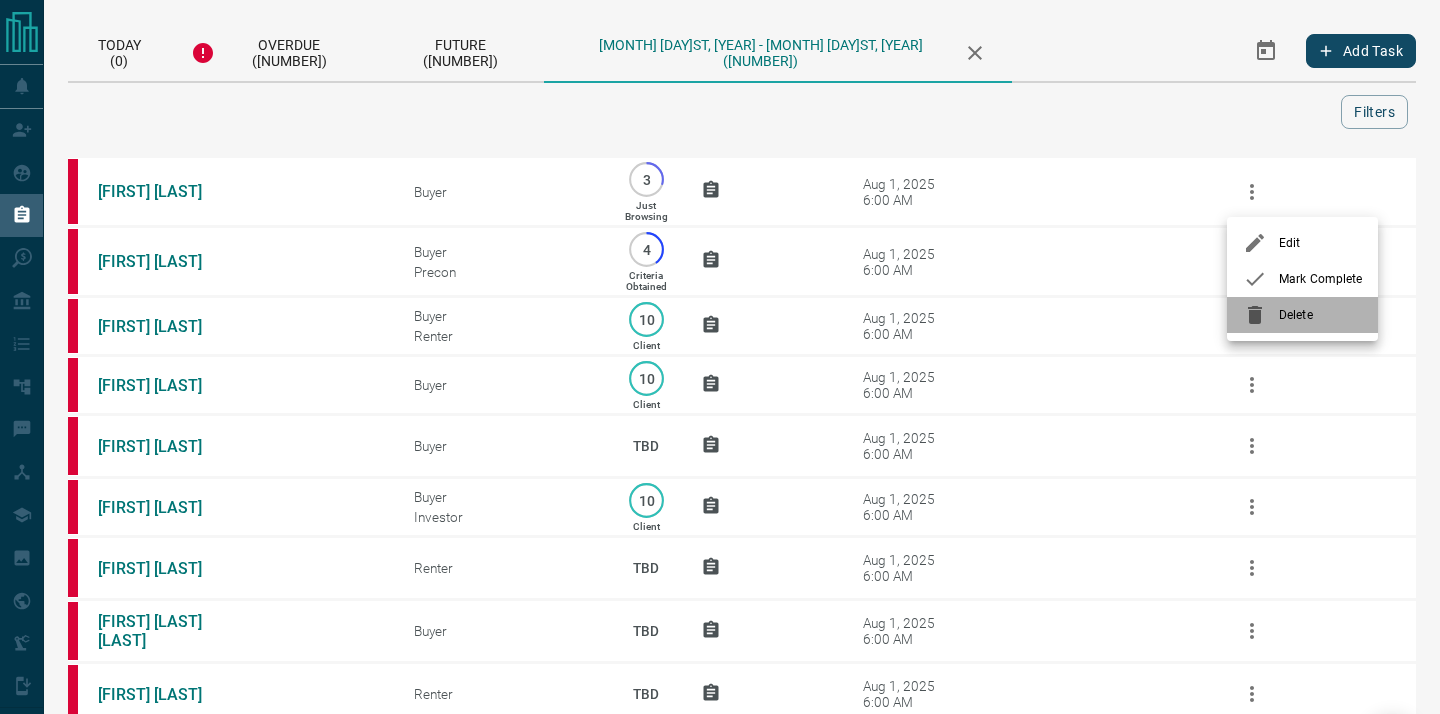 click on "Delete" at bounding box center (1320, 315) 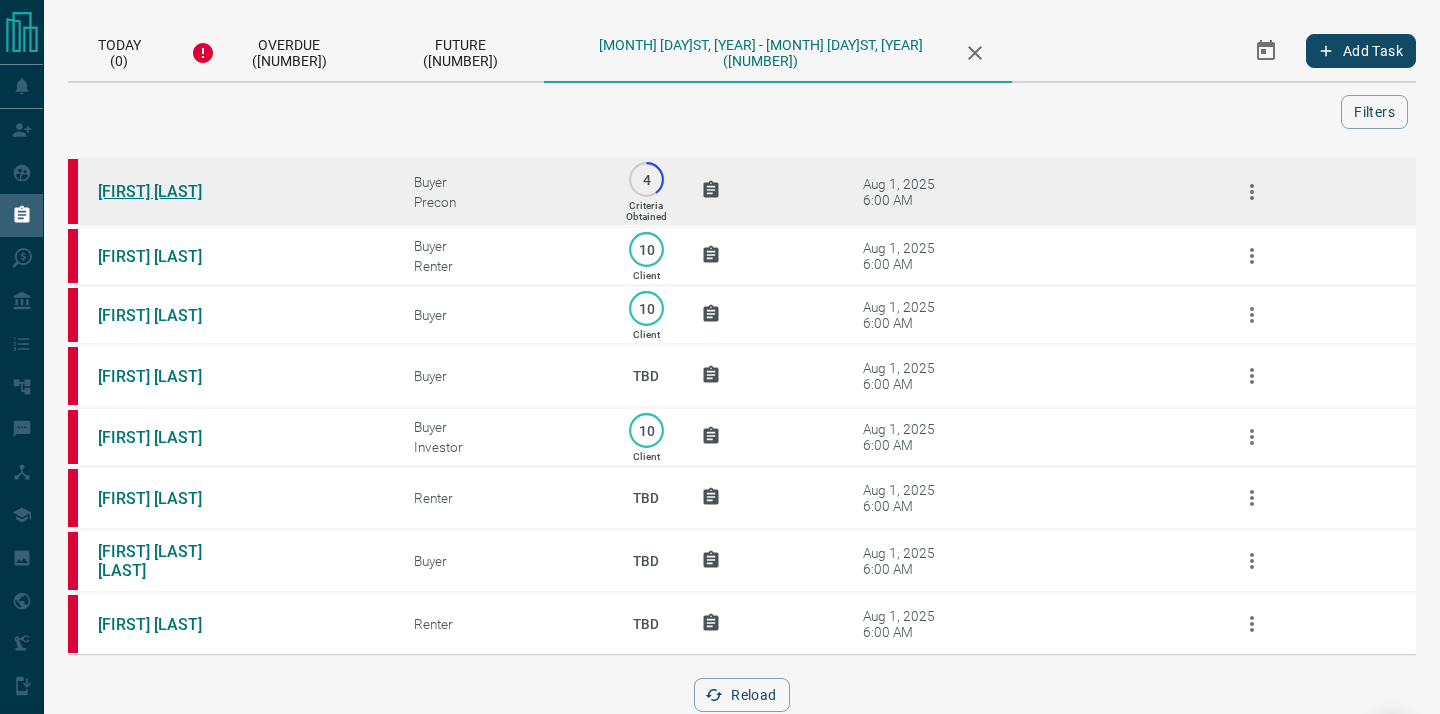 click on "[FIRST] [LAST]" at bounding box center [173, 191] 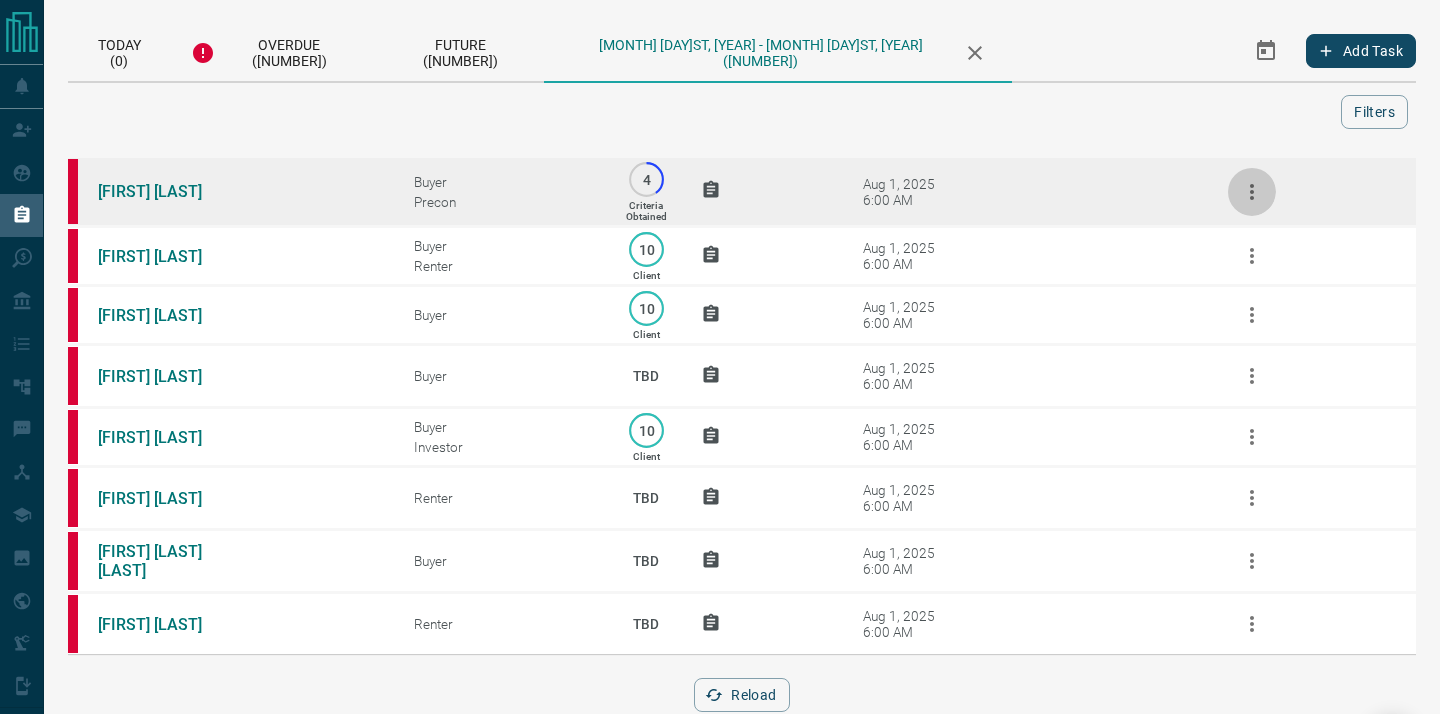 click 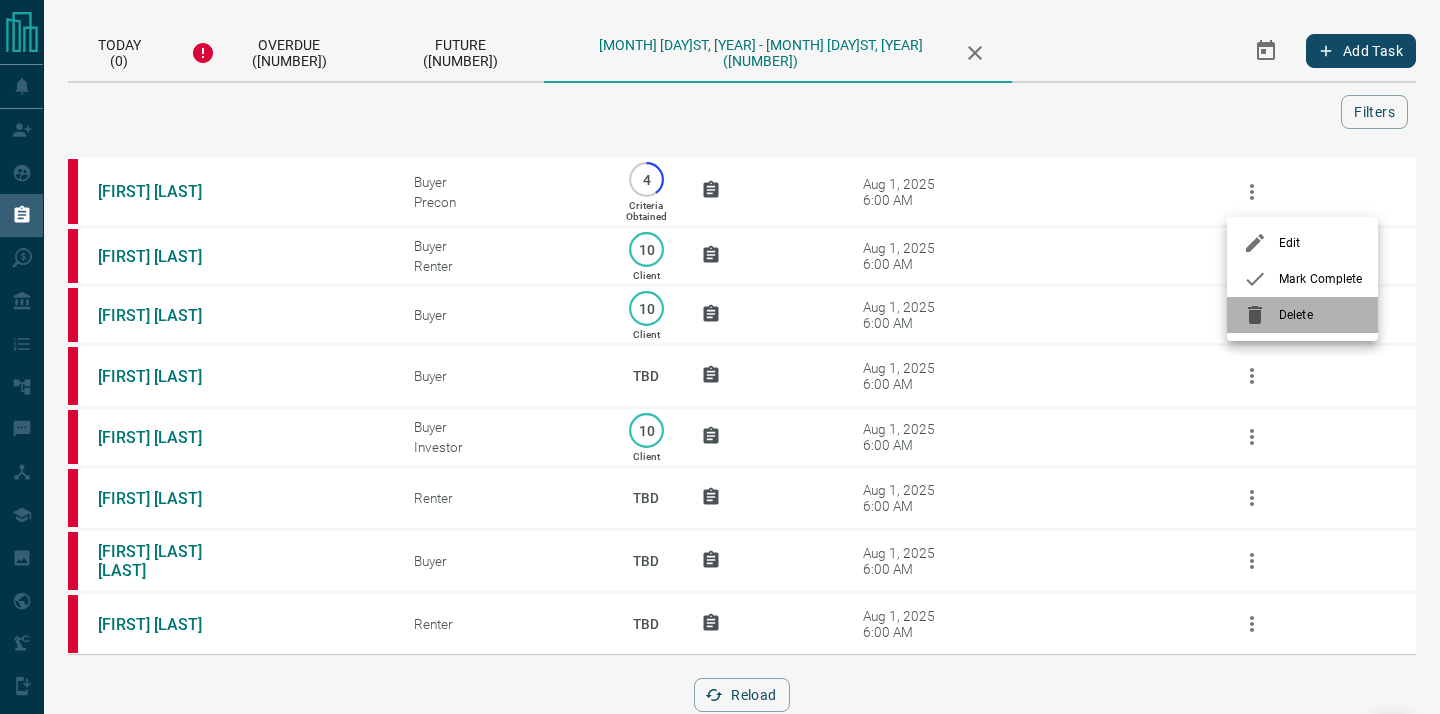 click 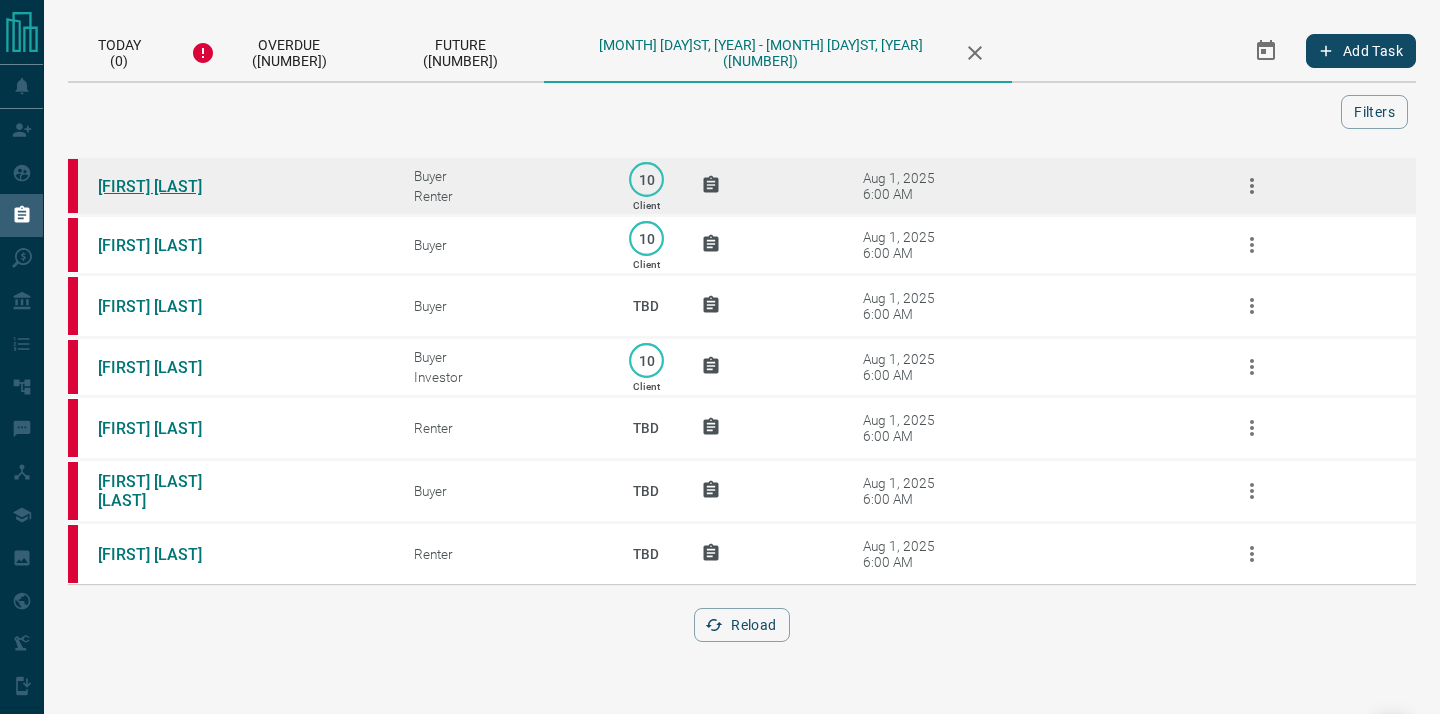 click on "[FIRST] [LAST]" at bounding box center (173, 186) 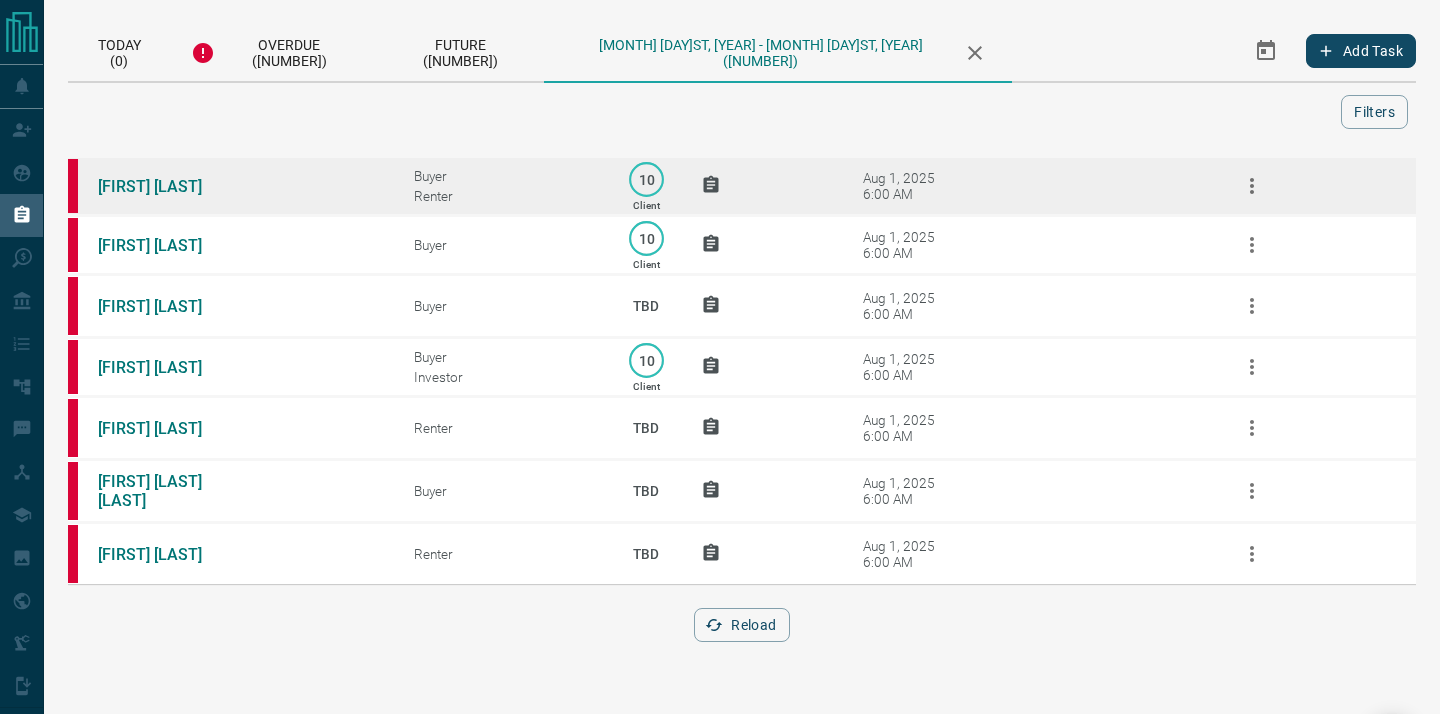 click 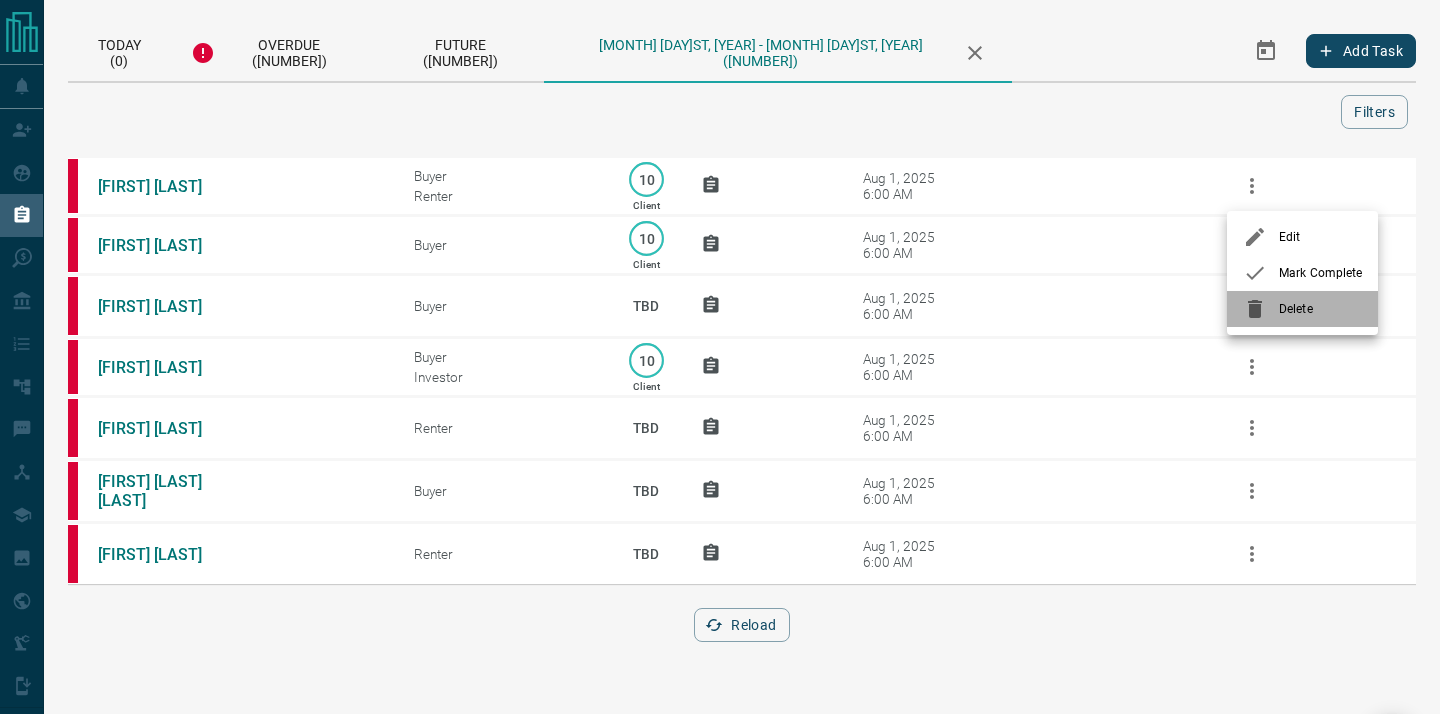 click on "Delete" at bounding box center [1320, 309] 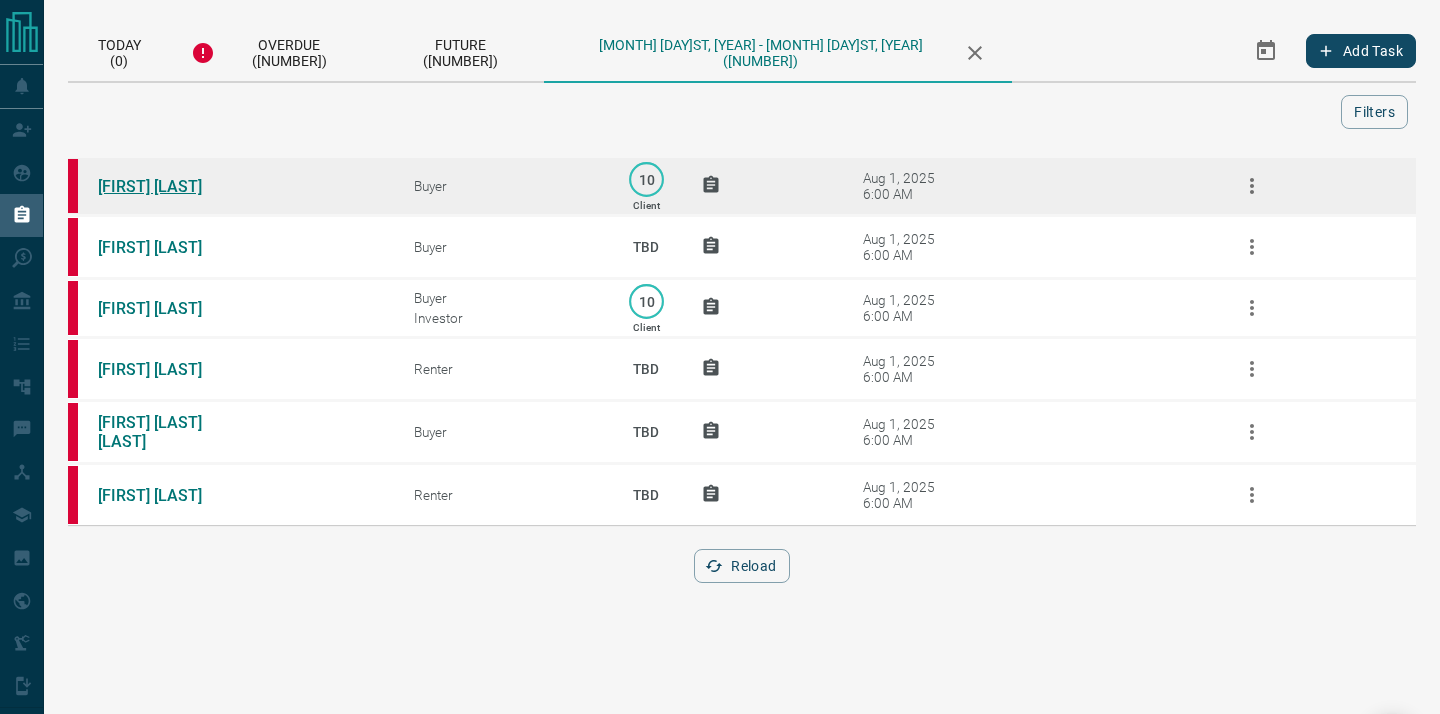 click on "[FIRST] [LAST]" at bounding box center (173, 186) 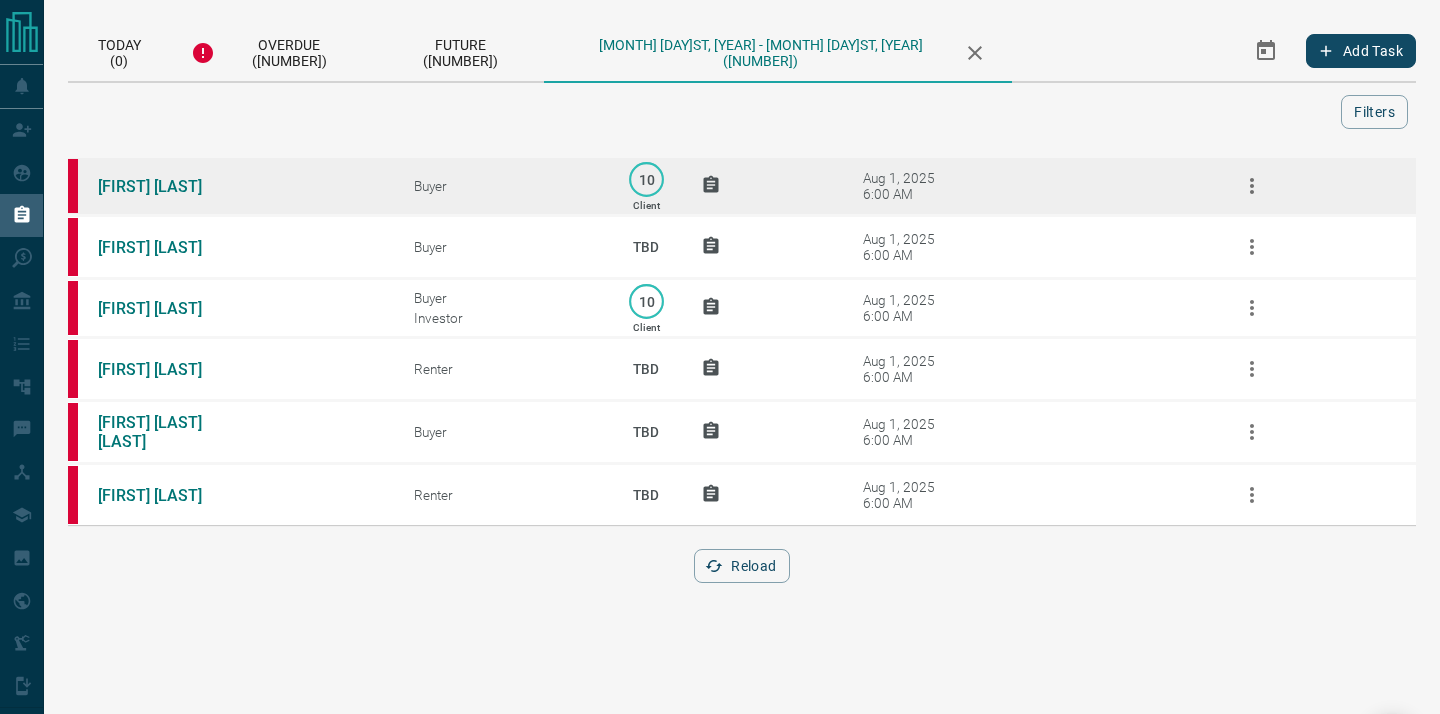 click 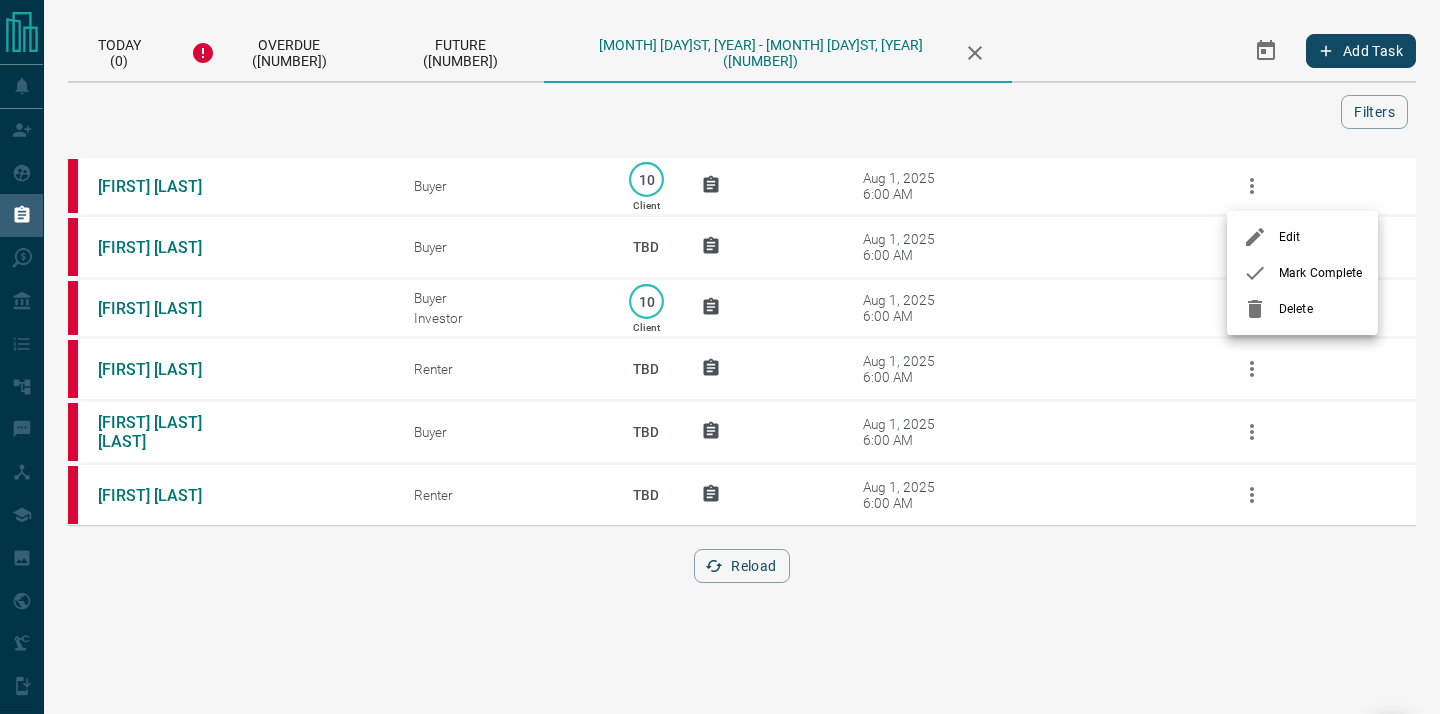 click on "Delete" at bounding box center (1320, 309) 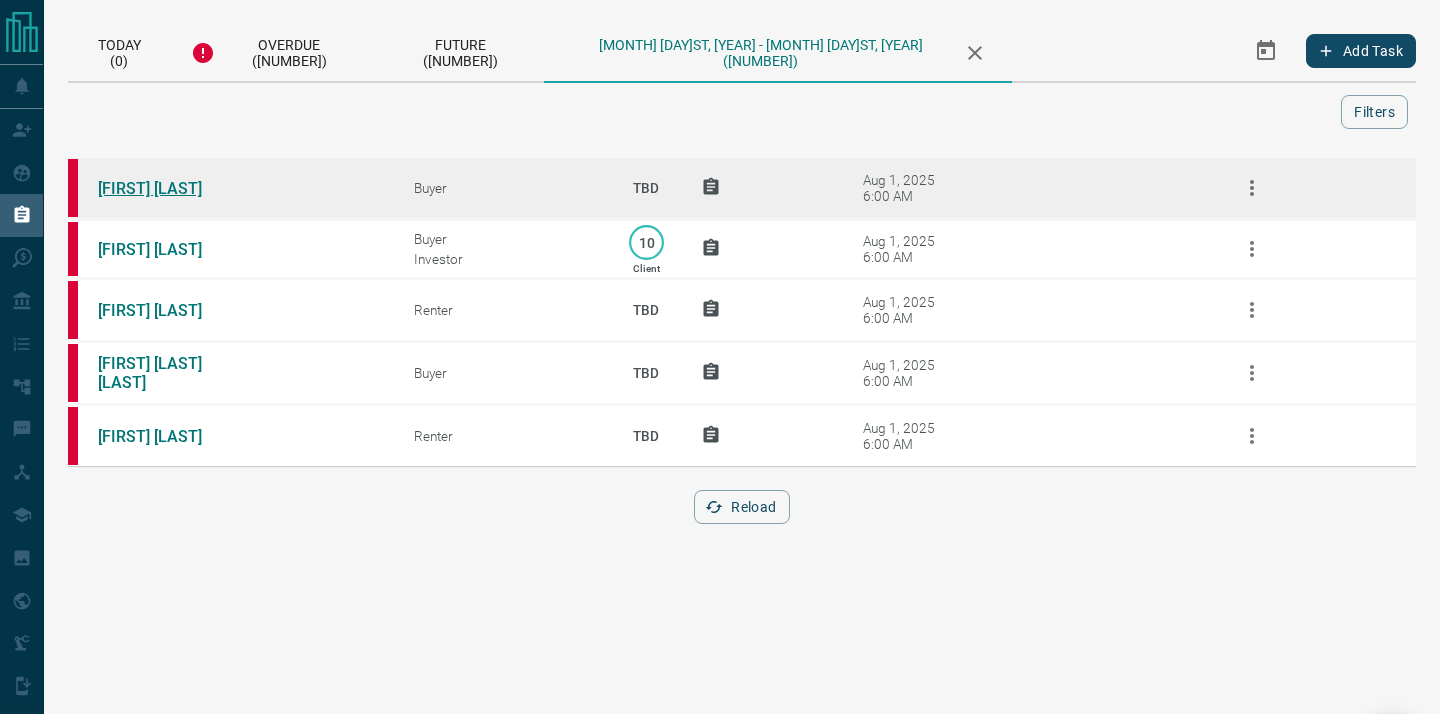 click on "[FIRST] [LAST]" at bounding box center (173, 188) 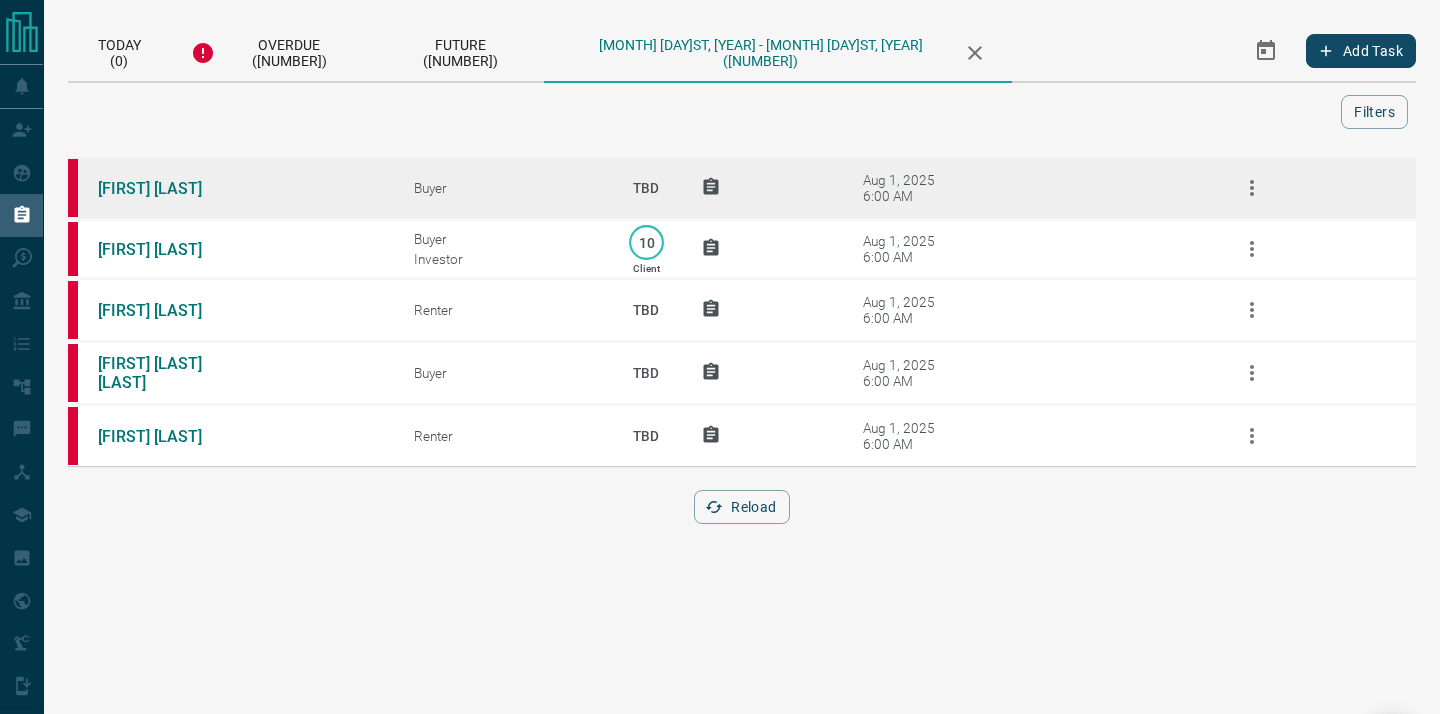 click 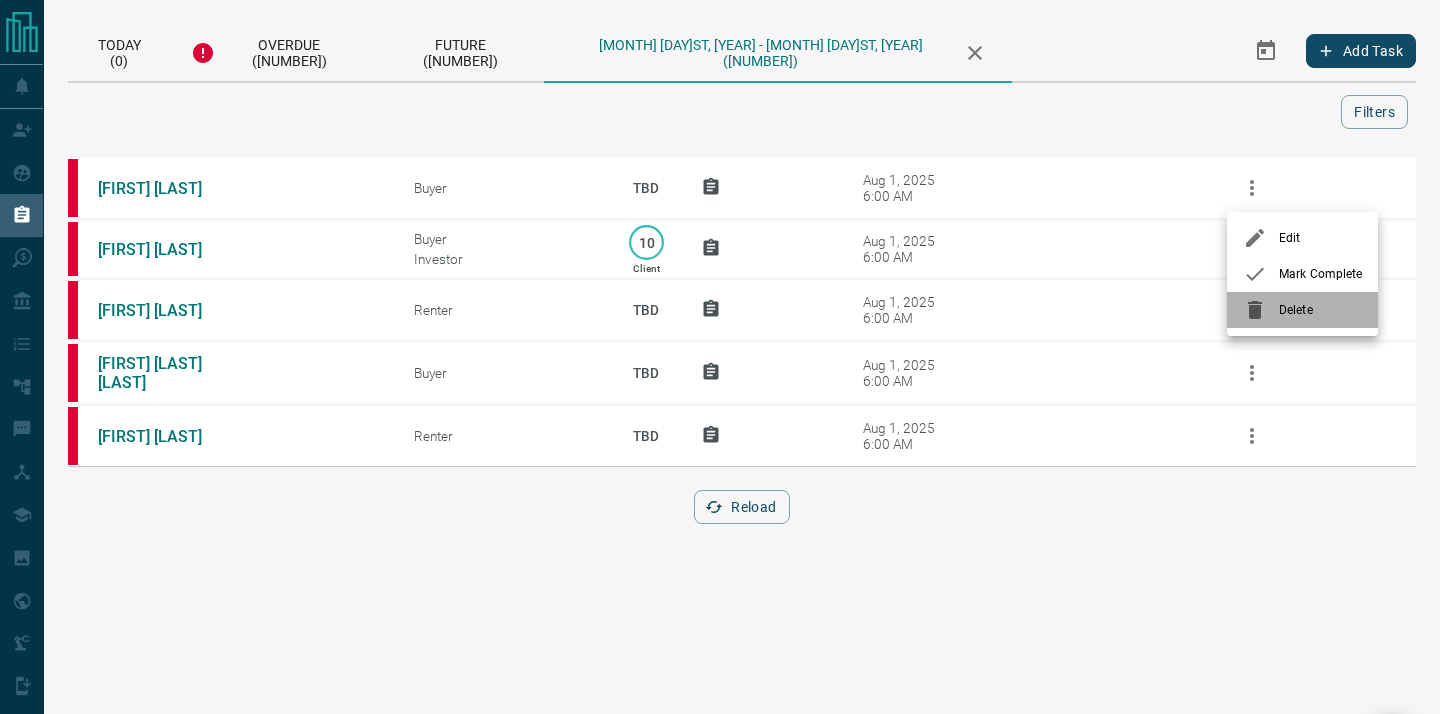 click on "Delete" at bounding box center [1320, 310] 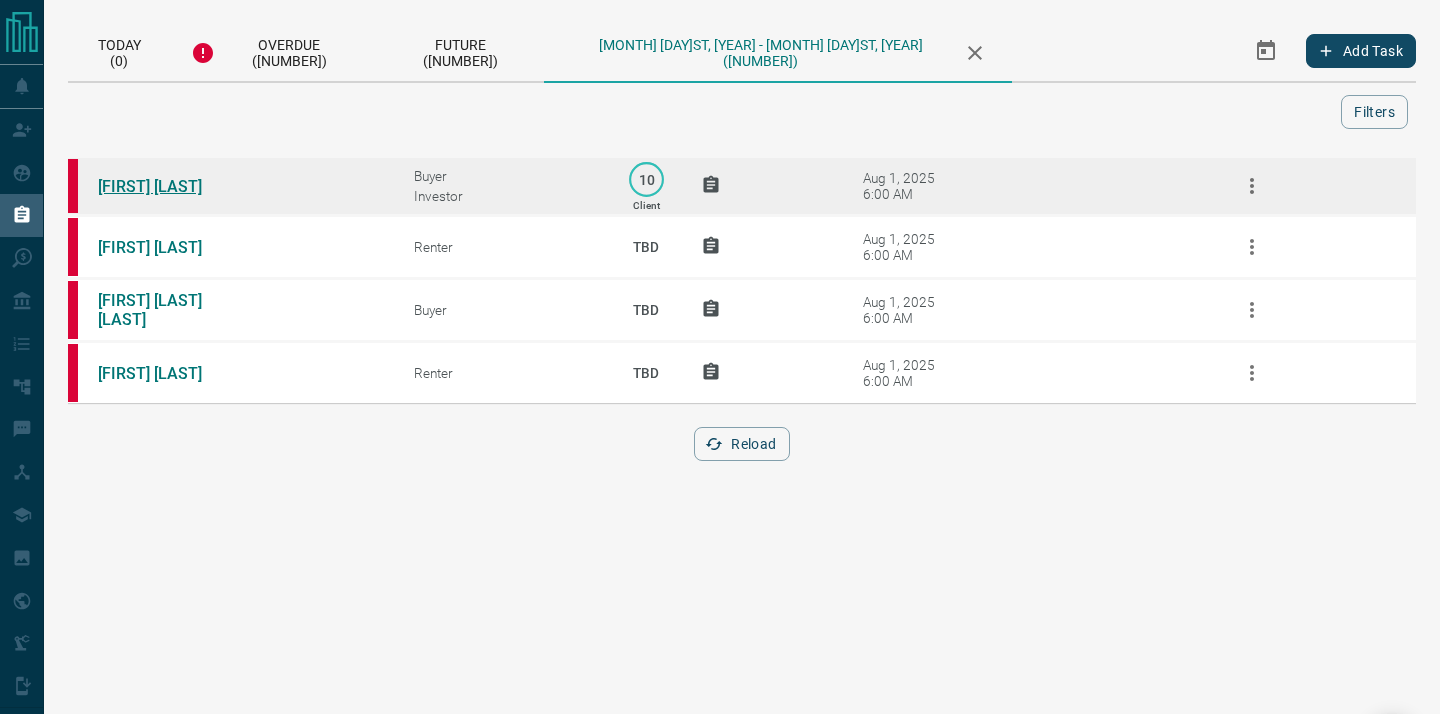 click on "[FIRST] [LAST]" at bounding box center (173, 186) 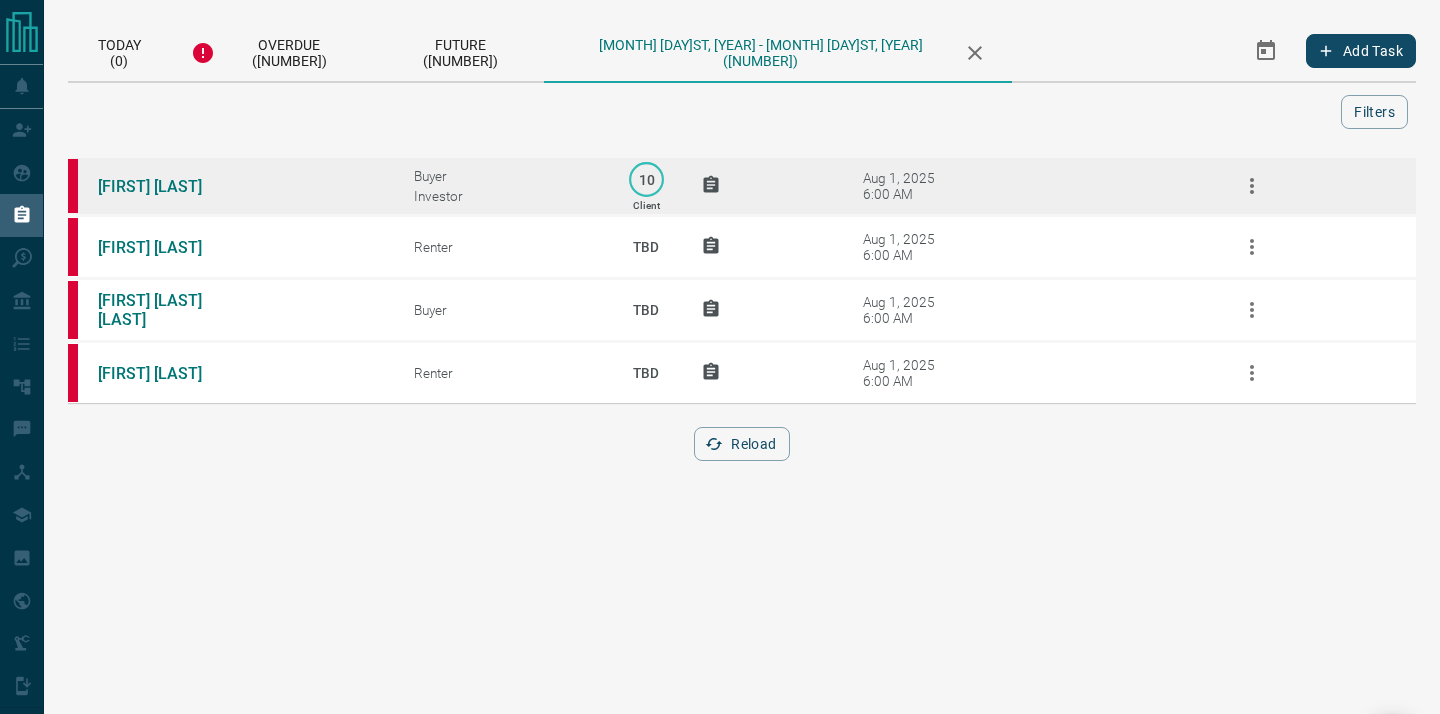 click 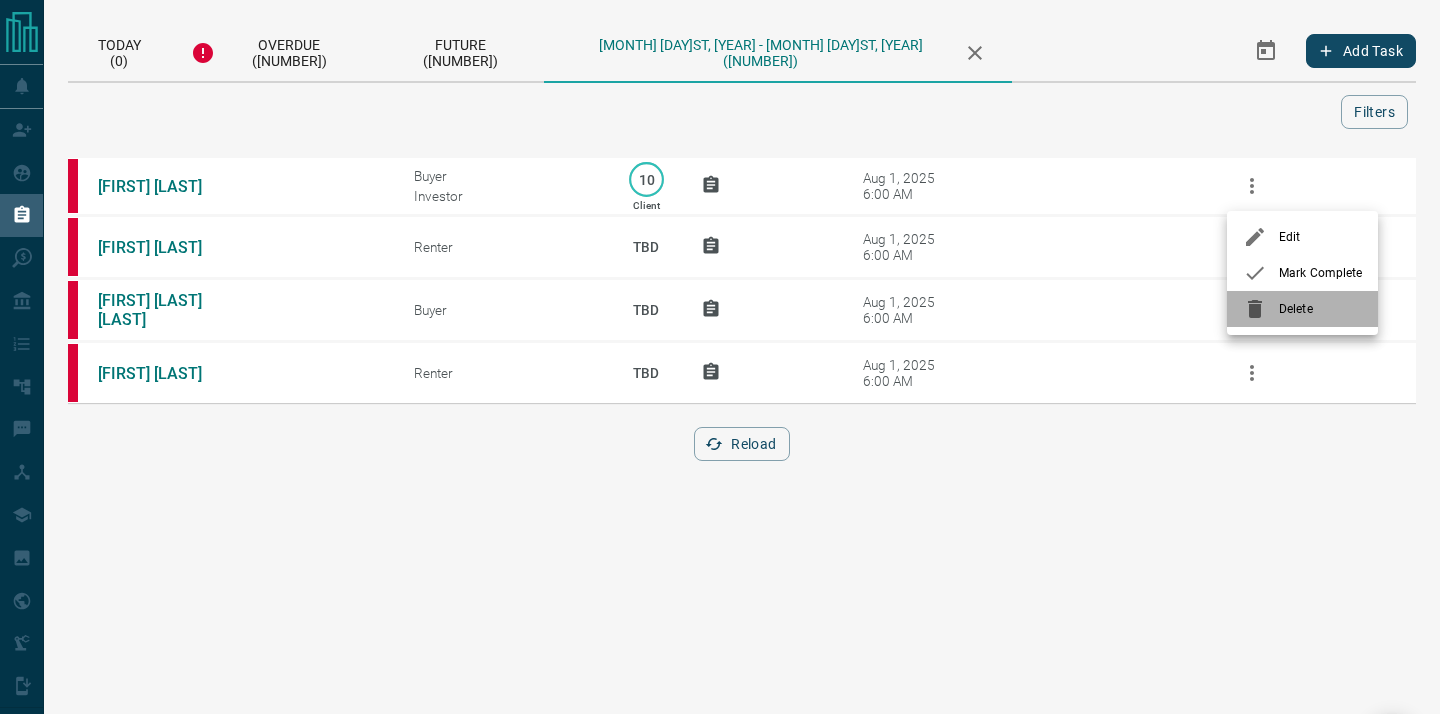 click on "Delete" at bounding box center (1320, 309) 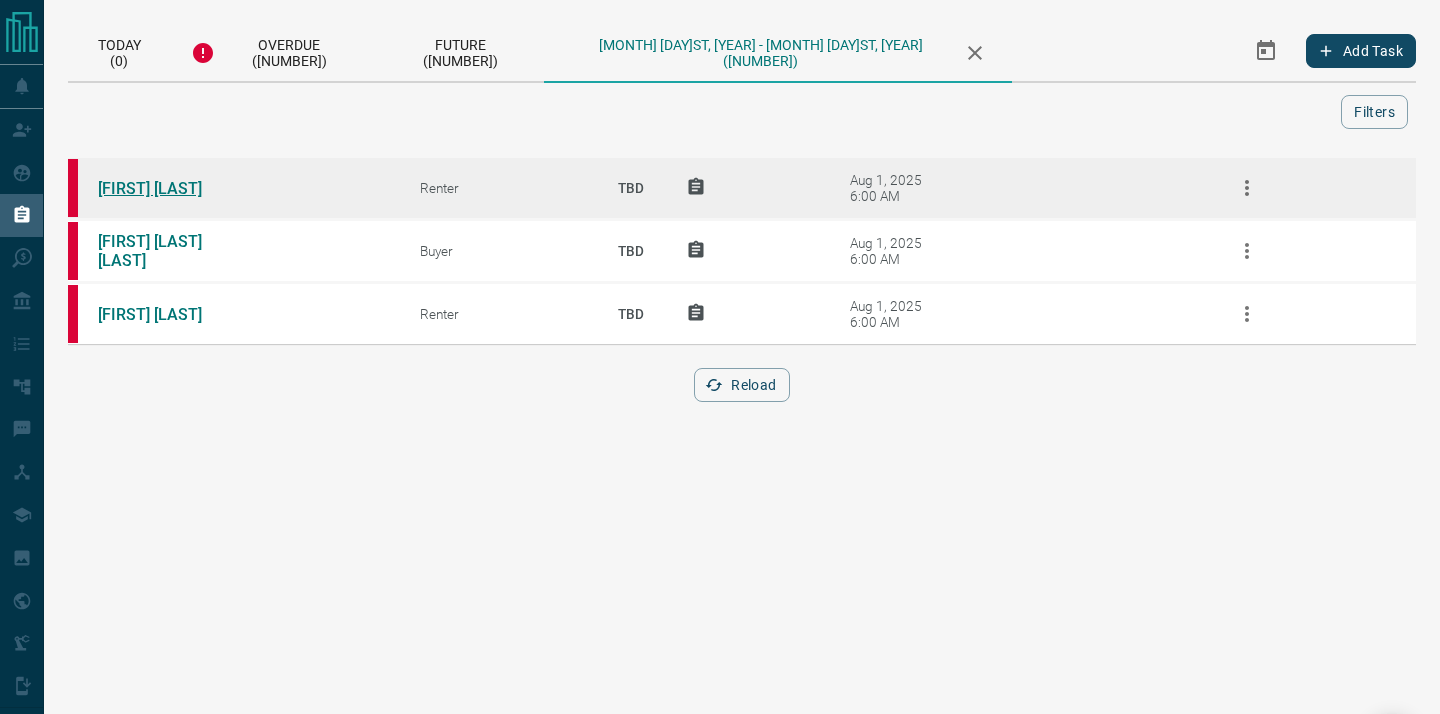 click on "[FIRST] [LAST]" at bounding box center [173, 188] 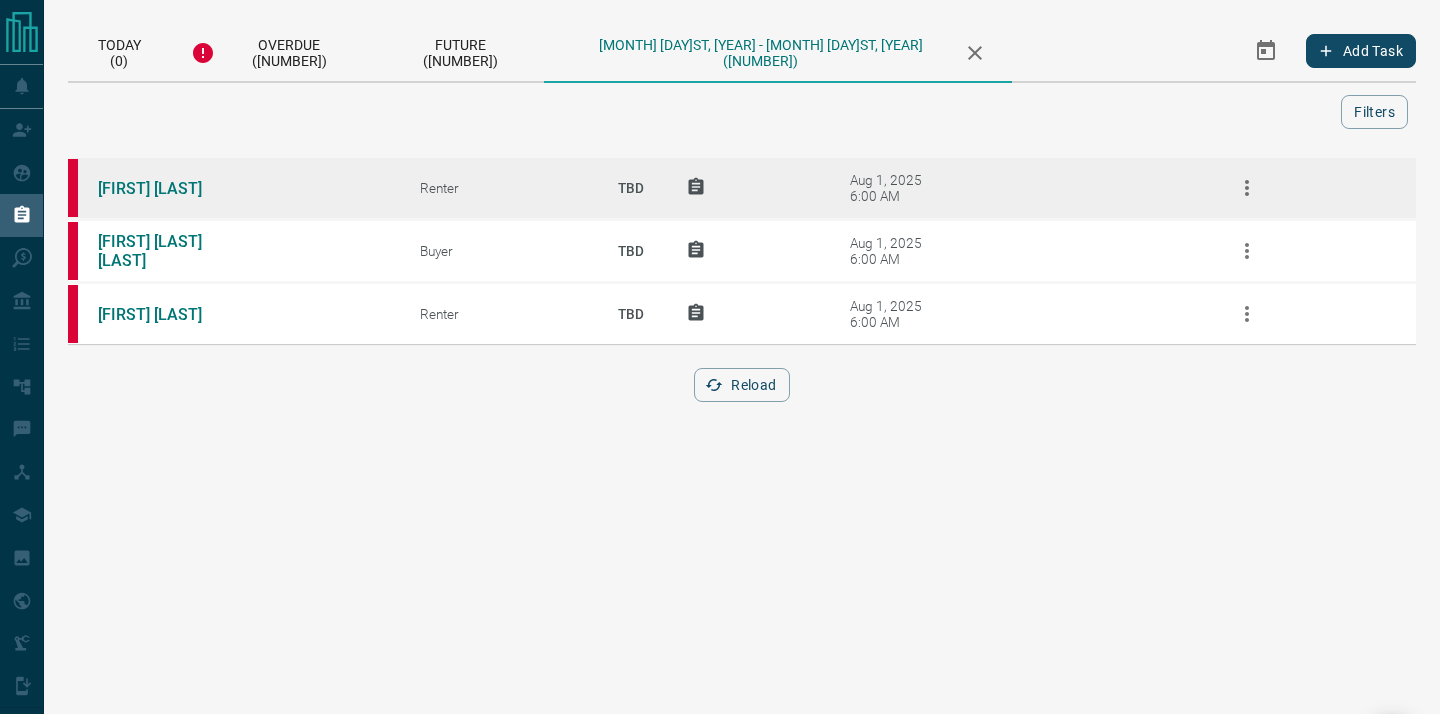 click 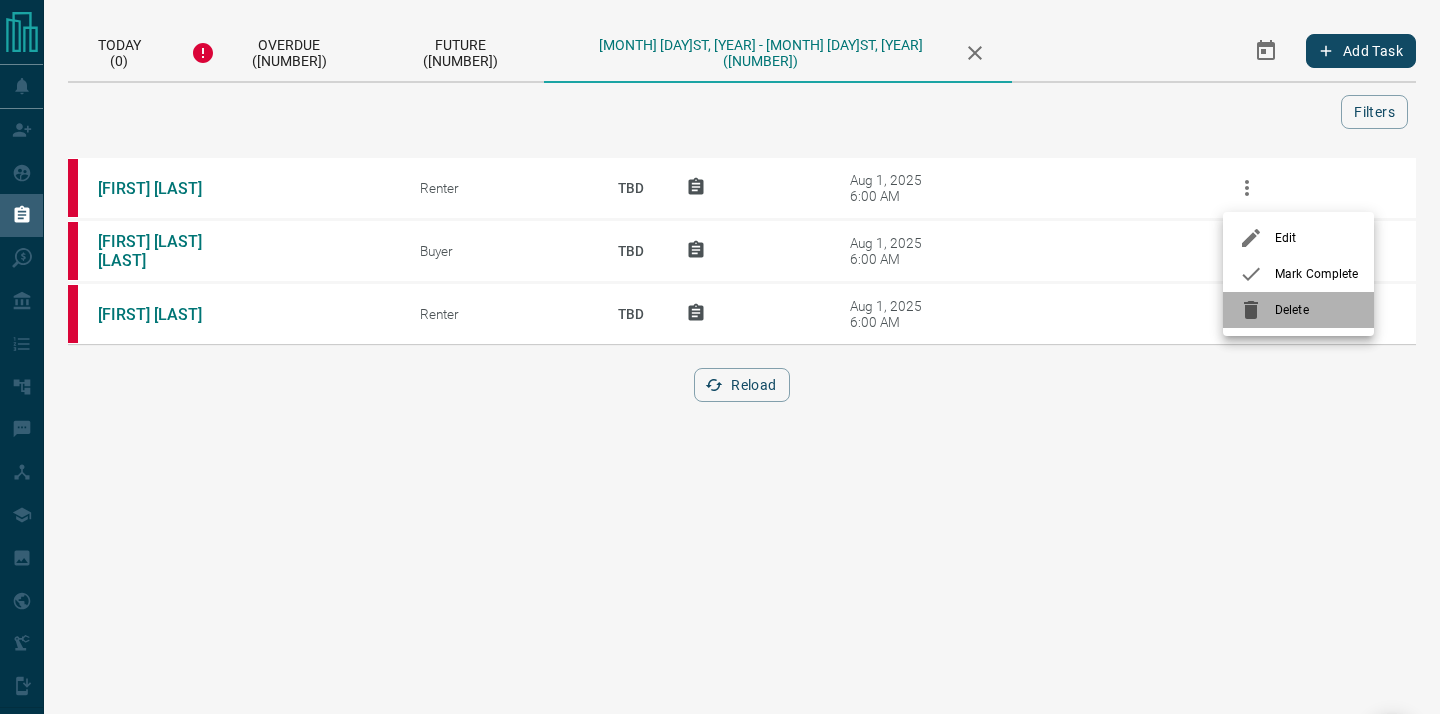 click on "Delete" at bounding box center [1316, 310] 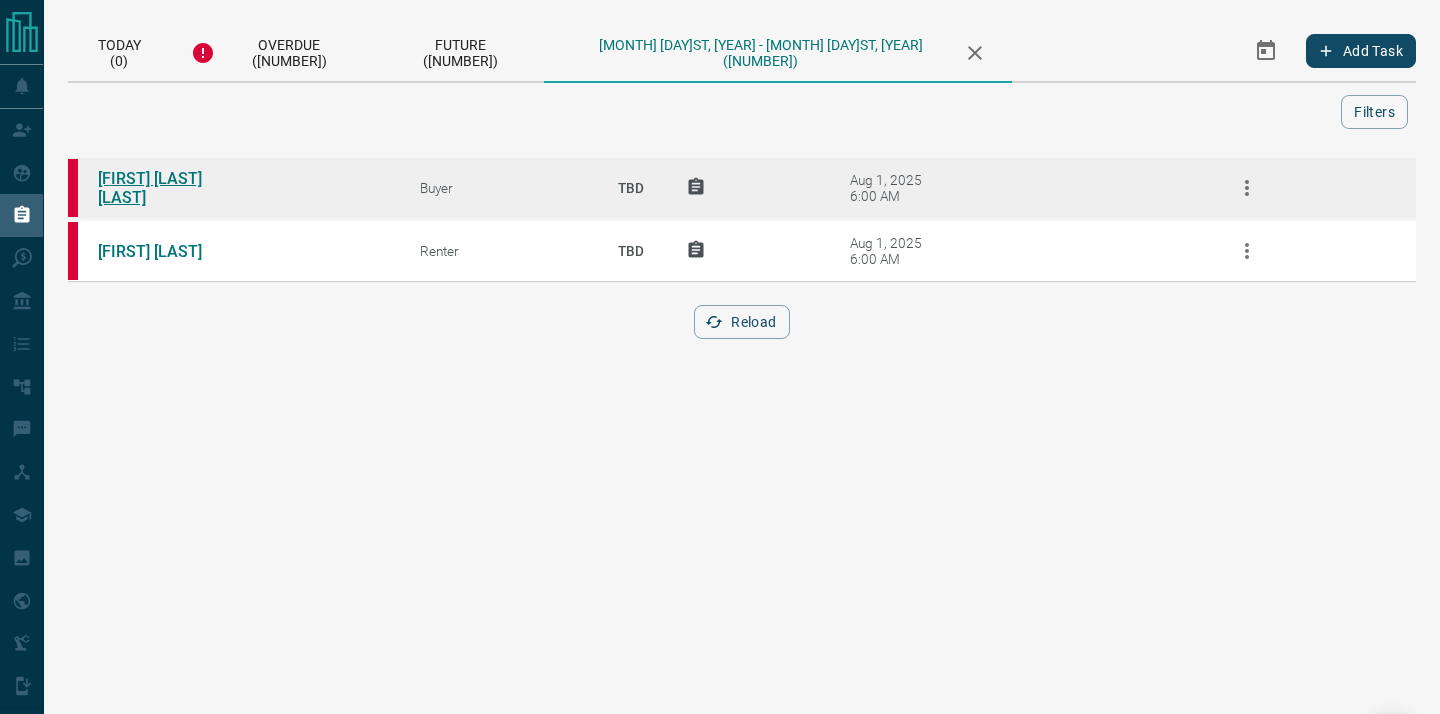 click on "[FIRST] [LAST] [LAST]" at bounding box center [173, 188] 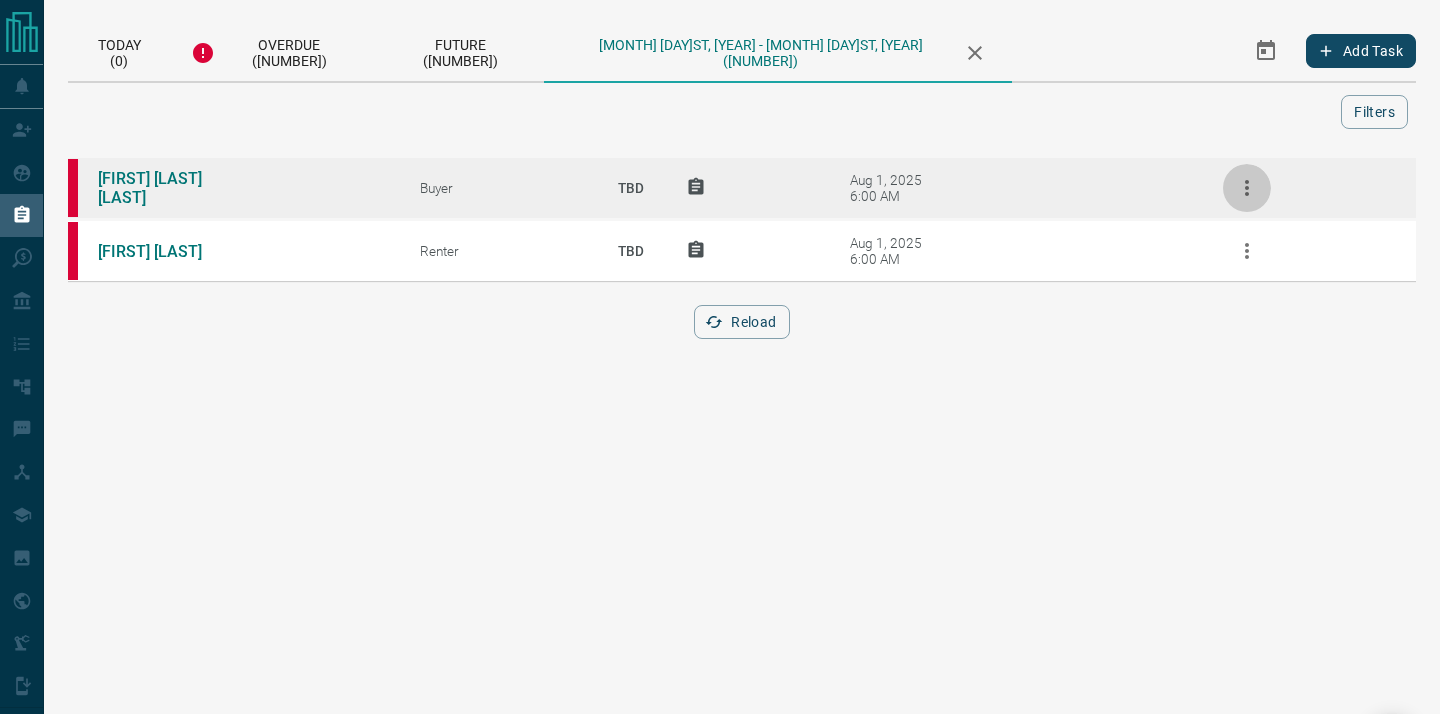 click 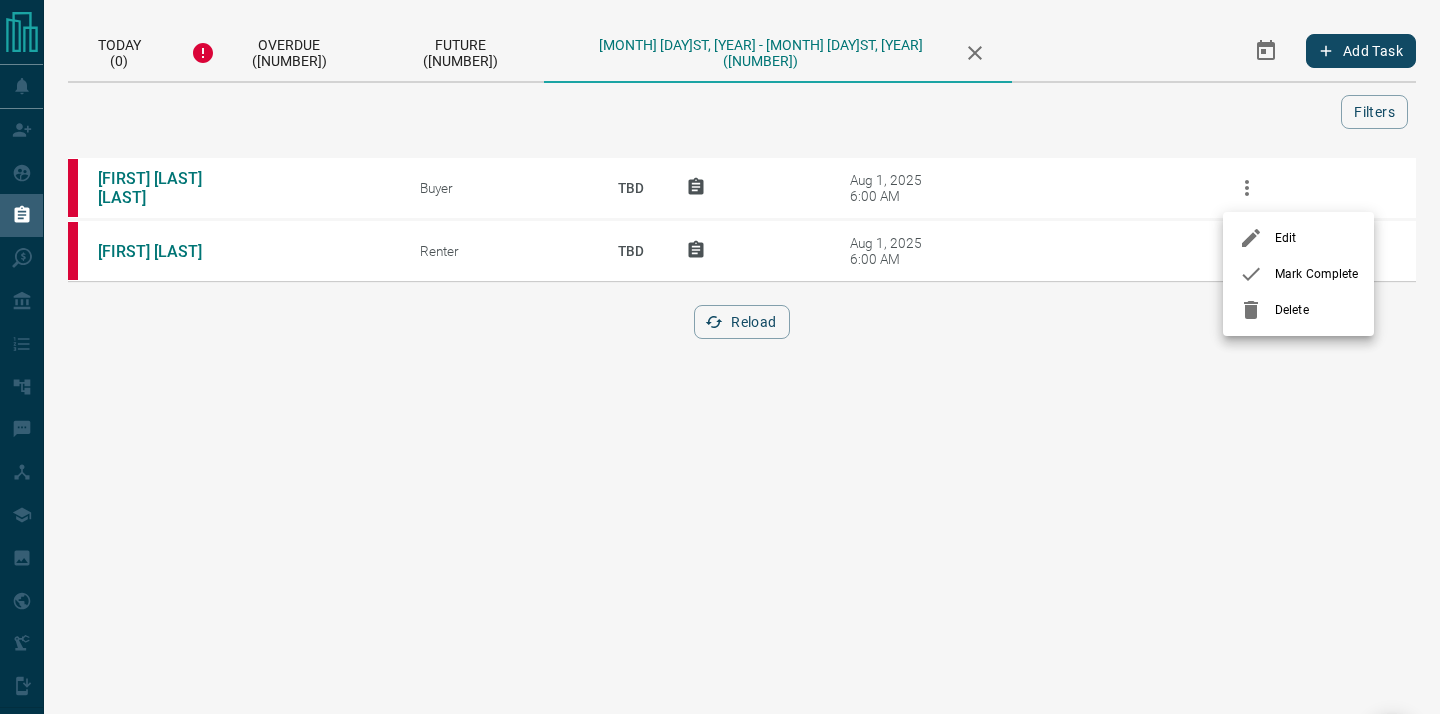 click at bounding box center (720, 357) 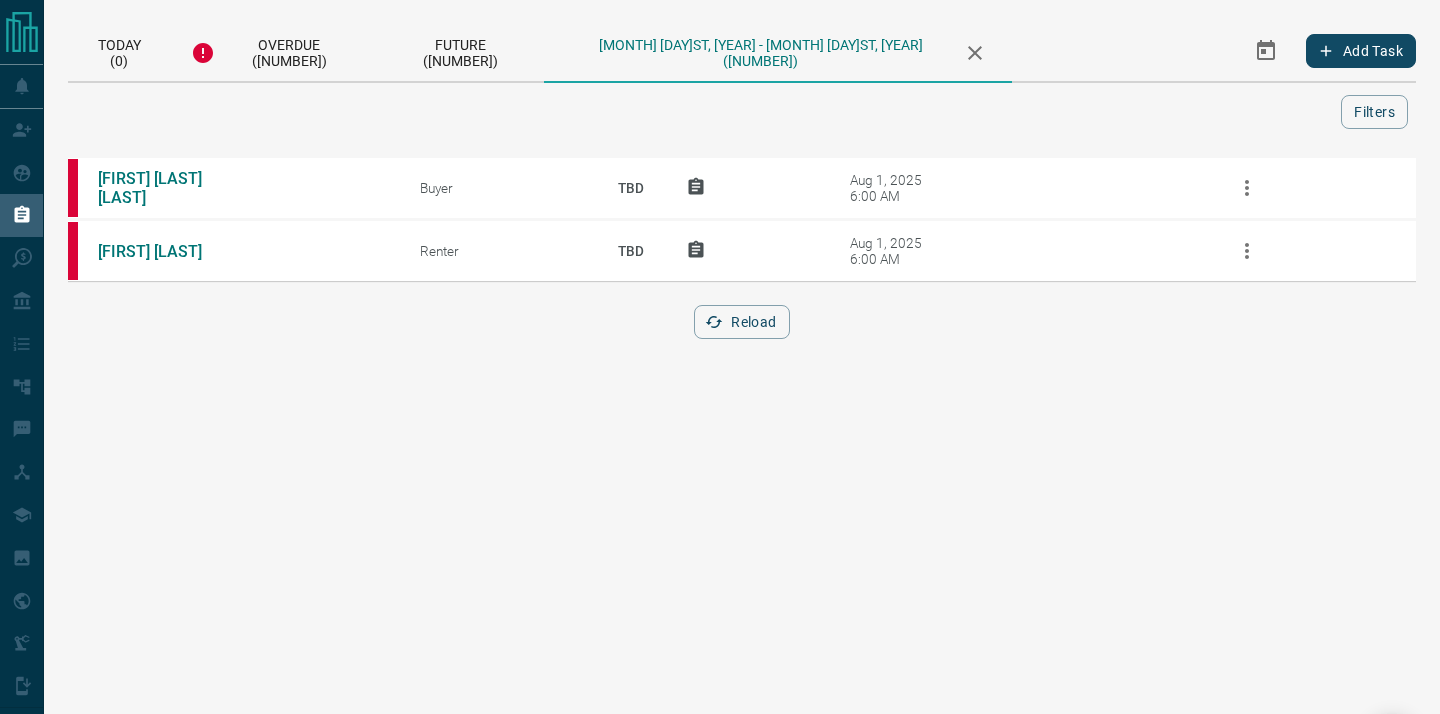 click on "[FIRST] [LAST] [LAST]" at bounding box center (173, 188) 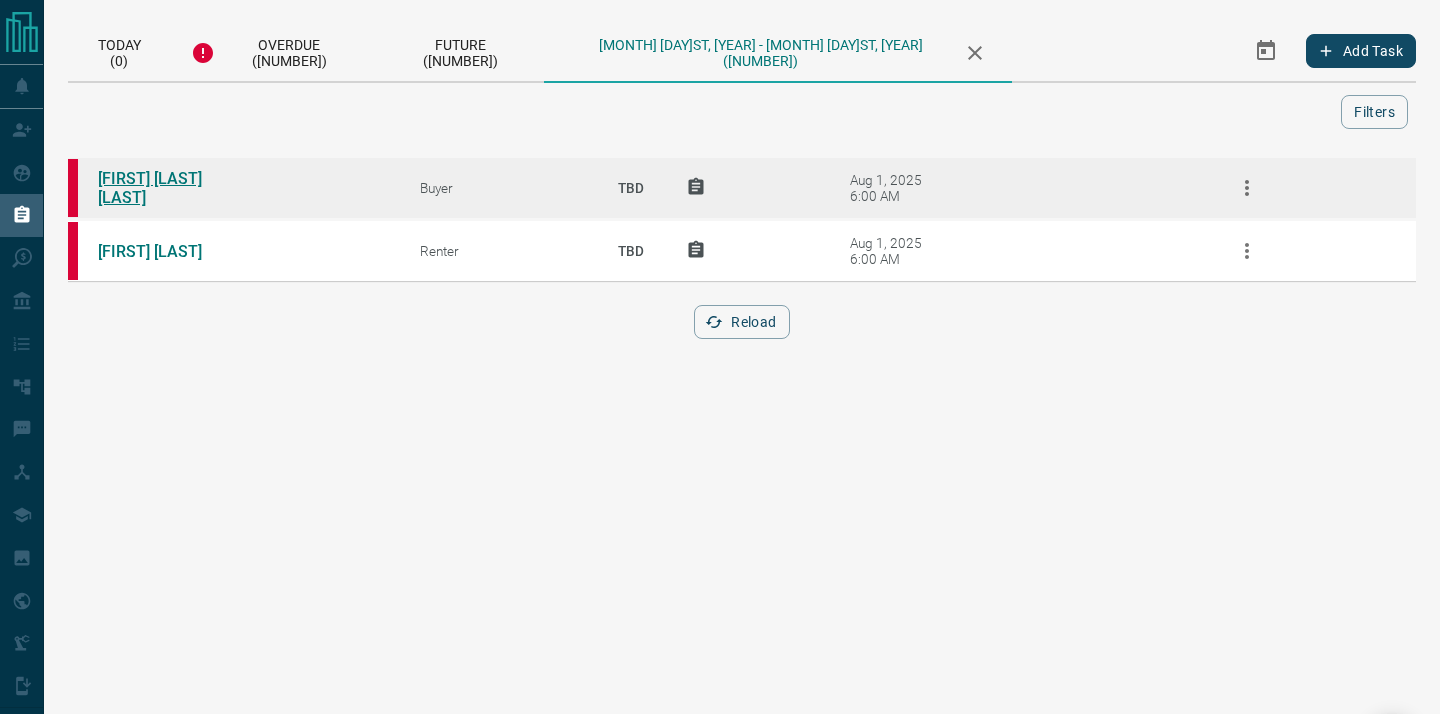 click on "[FIRST] [LAST] [LAST]" at bounding box center (173, 188) 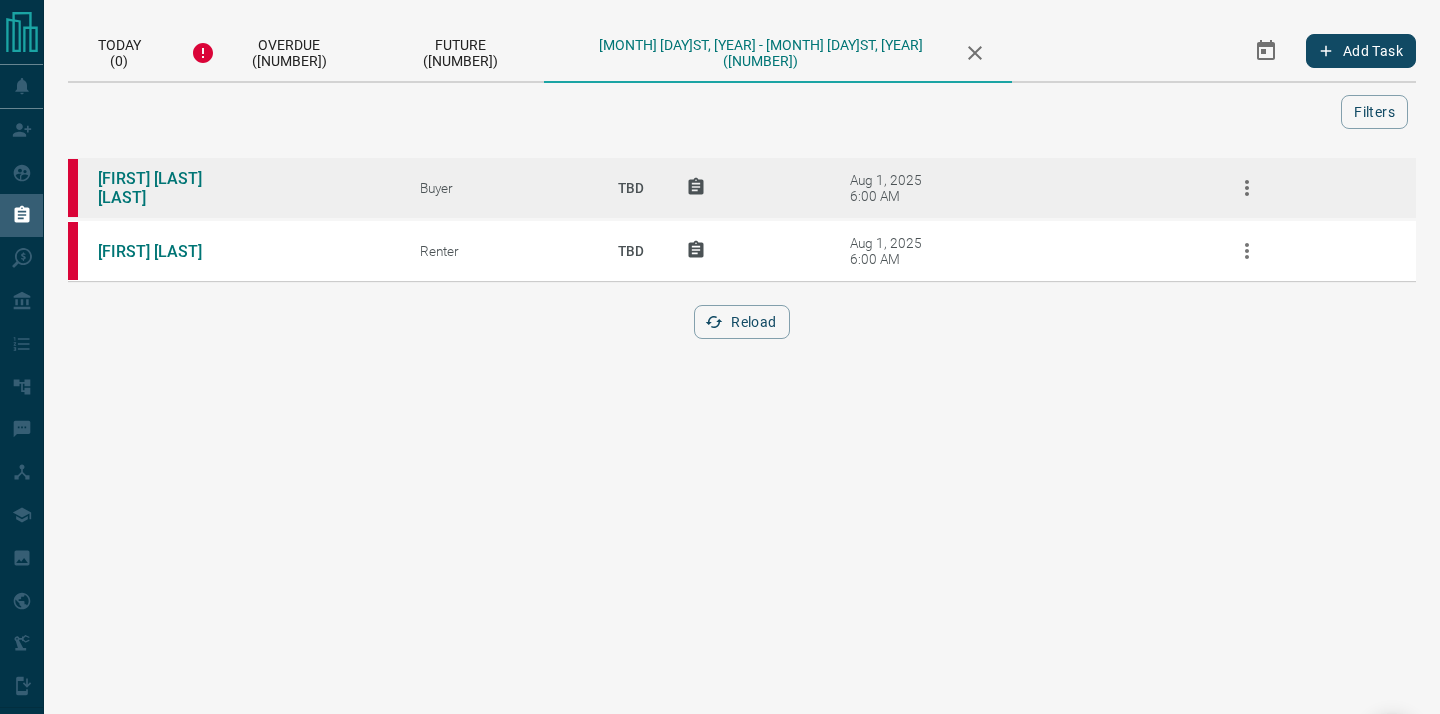 click 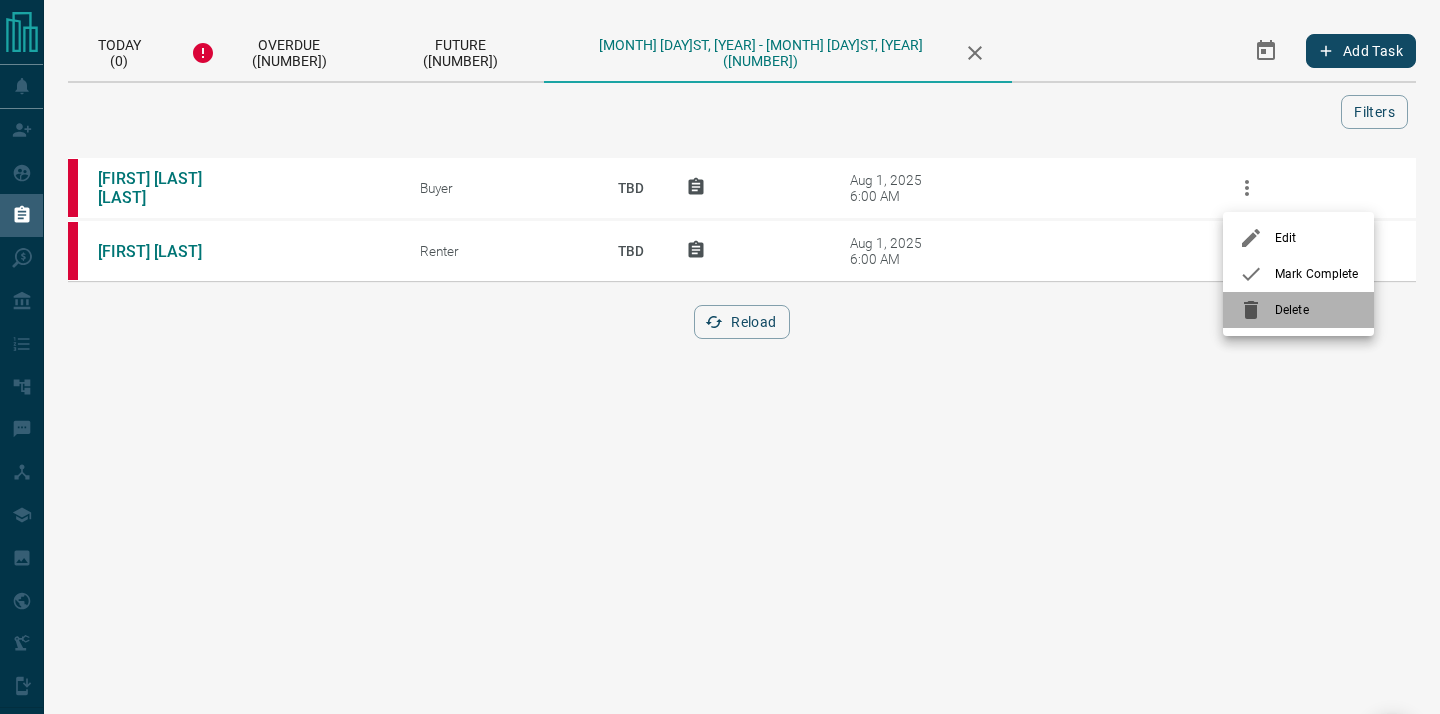 click at bounding box center [1257, 310] 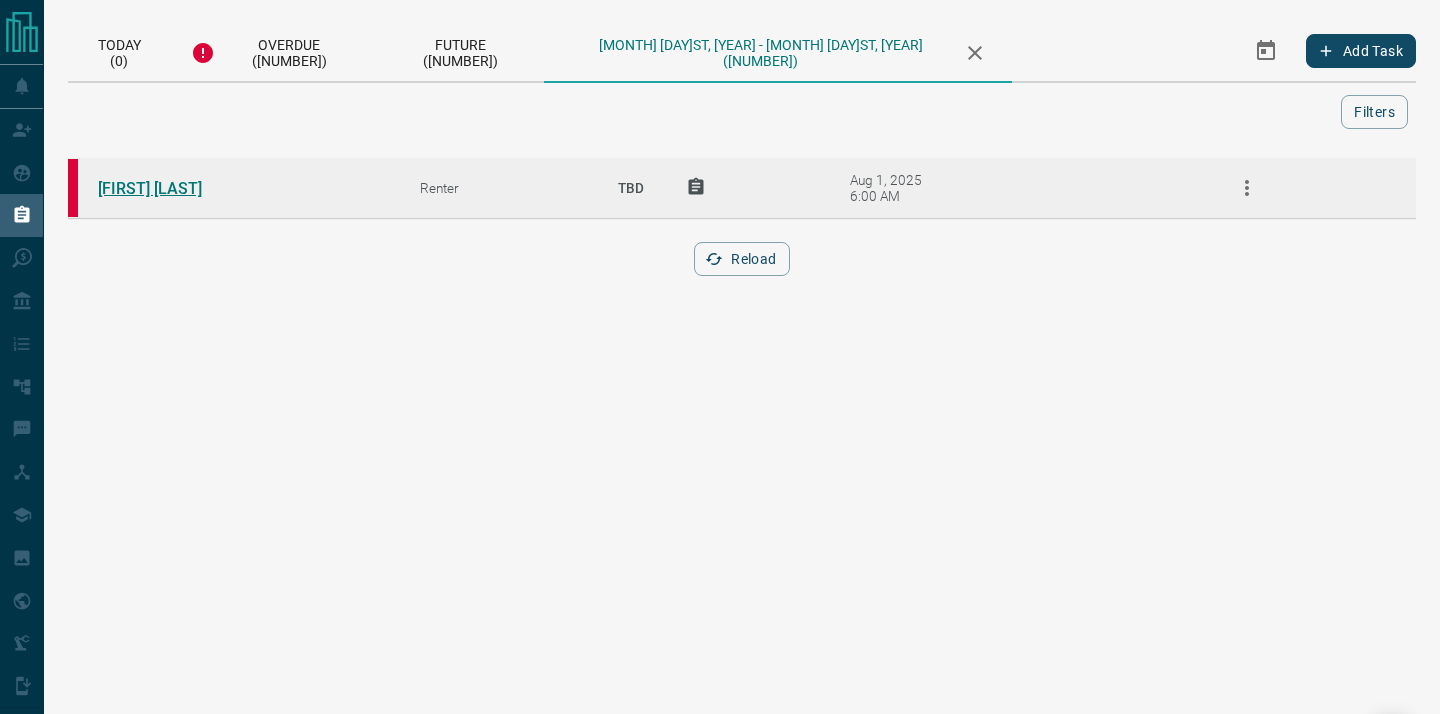 click on "[FIRST] [LAST]" at bounding box center [173, 188] 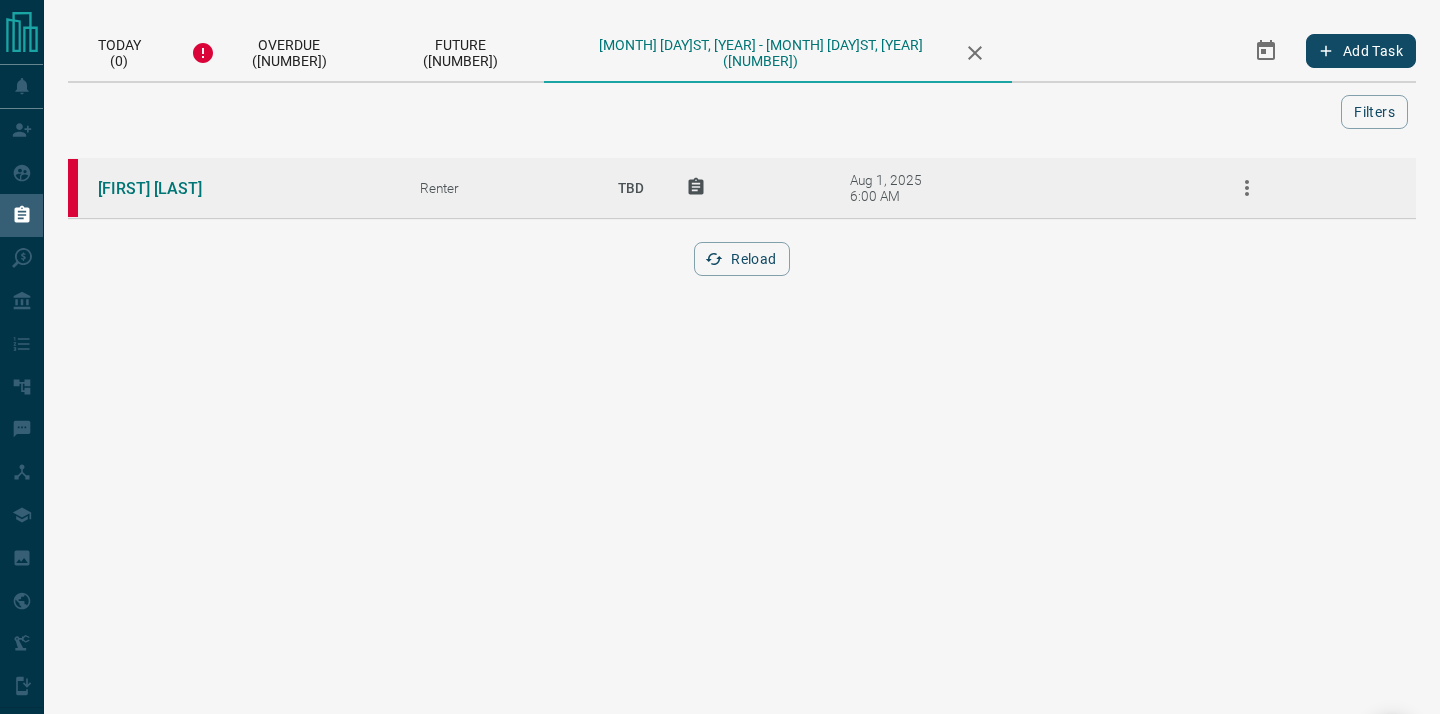 click 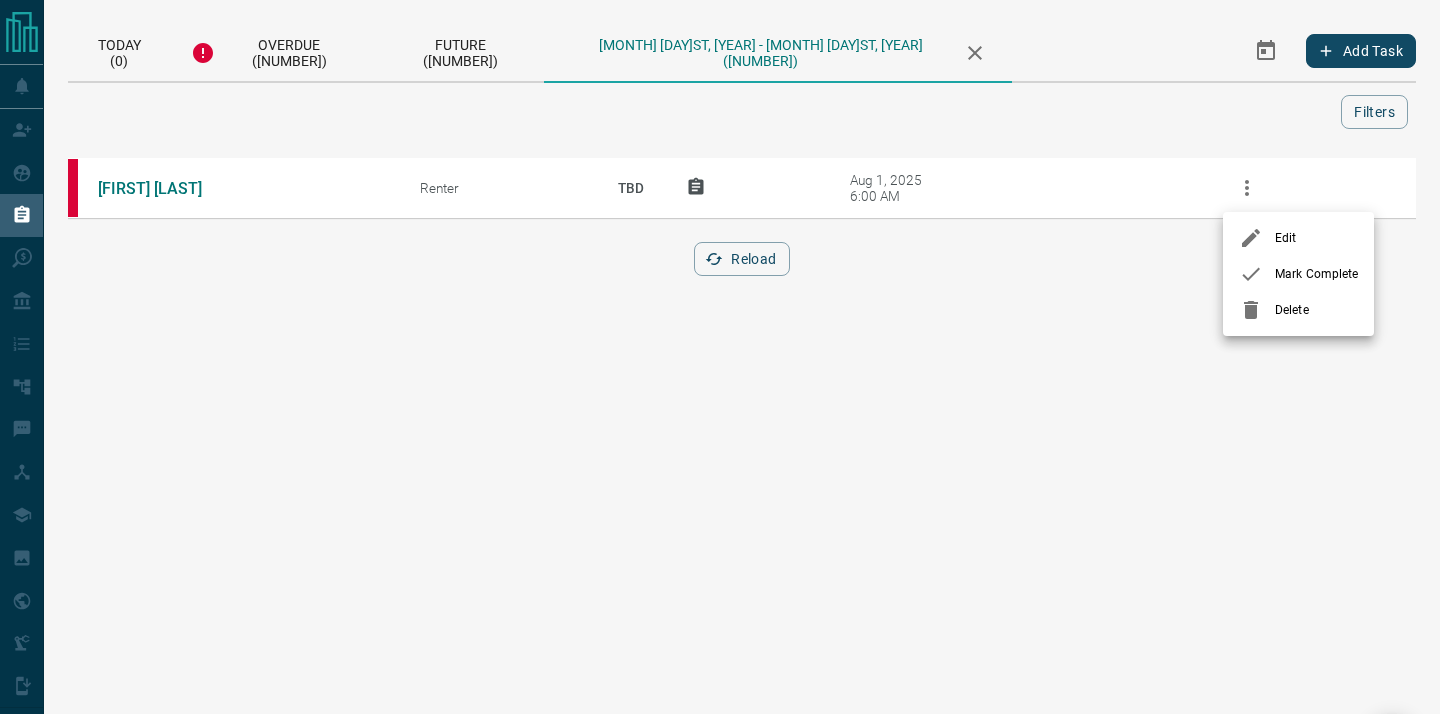 click on "Delete" at bounding box center (1316, 310) 